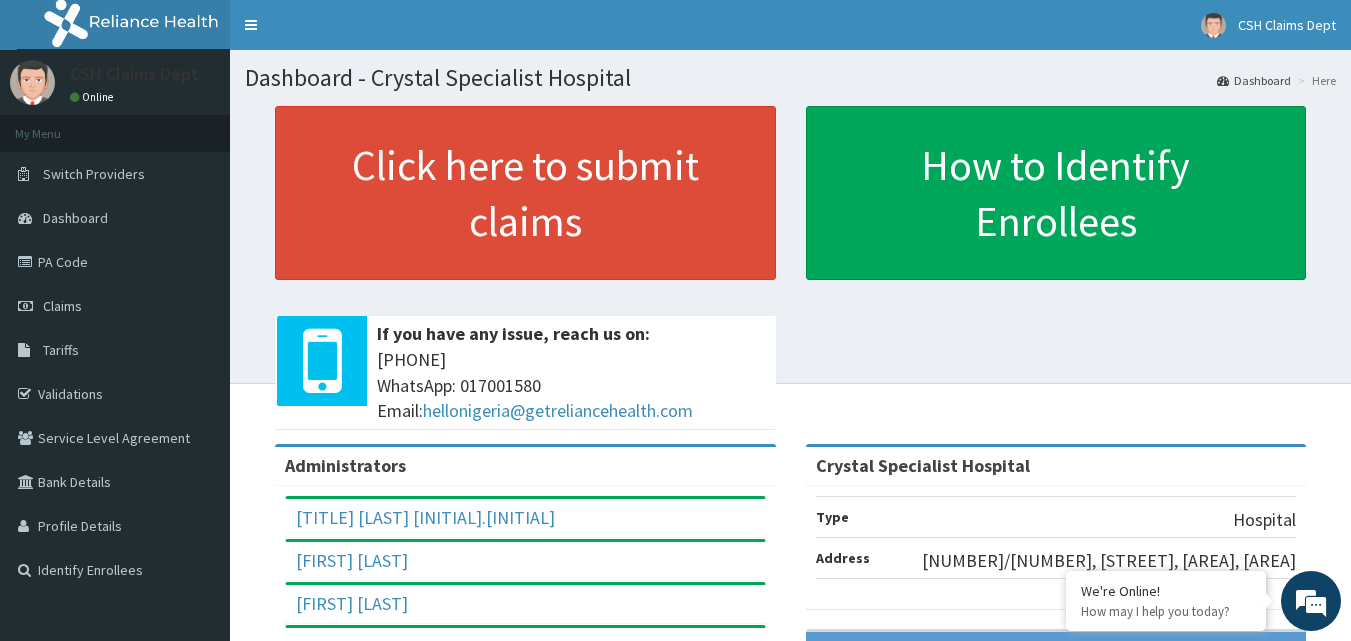 scroll, scrollTop: 0, scrollLeft: 0, axis: both 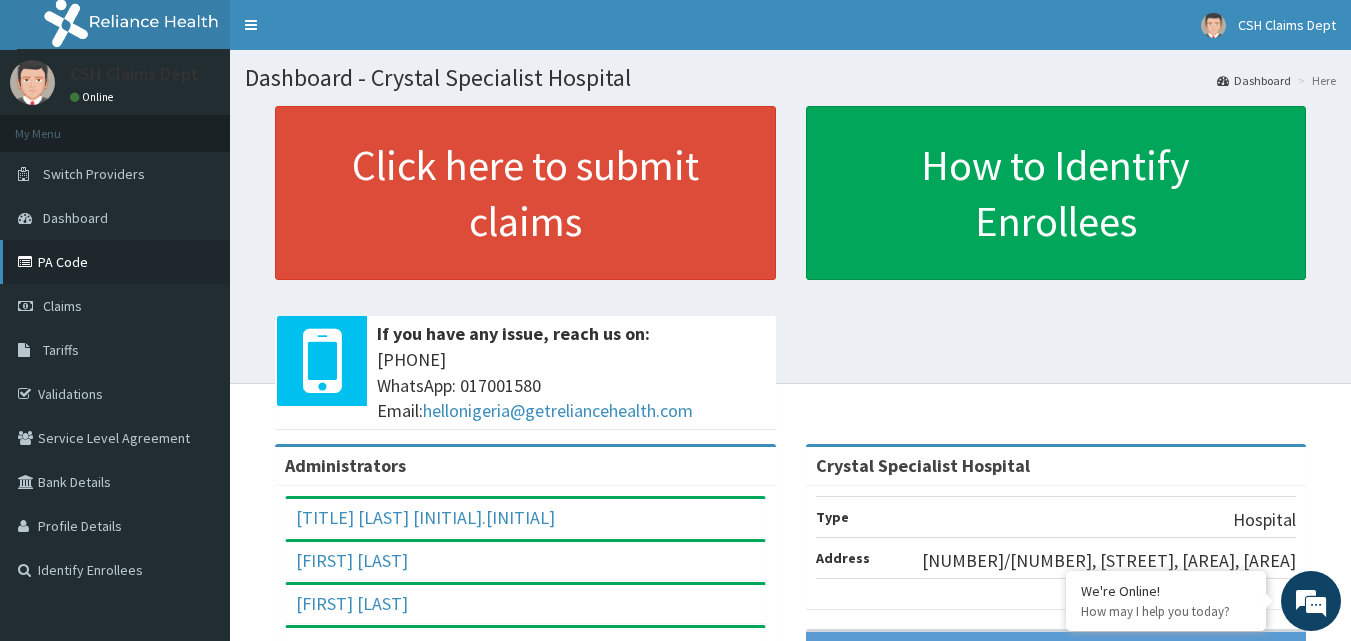 click on "PA Code" at bounding box center (115, 262) 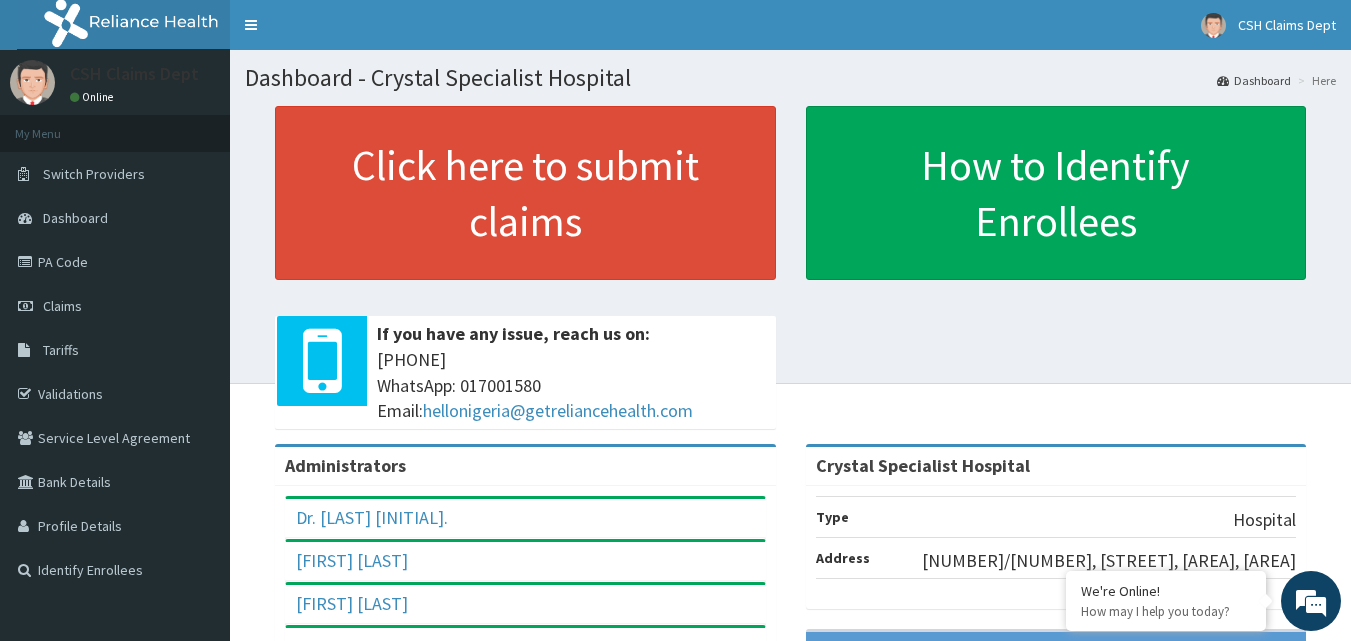 scroll, scrollTop: 0, scrollLeft: 0, axis: both 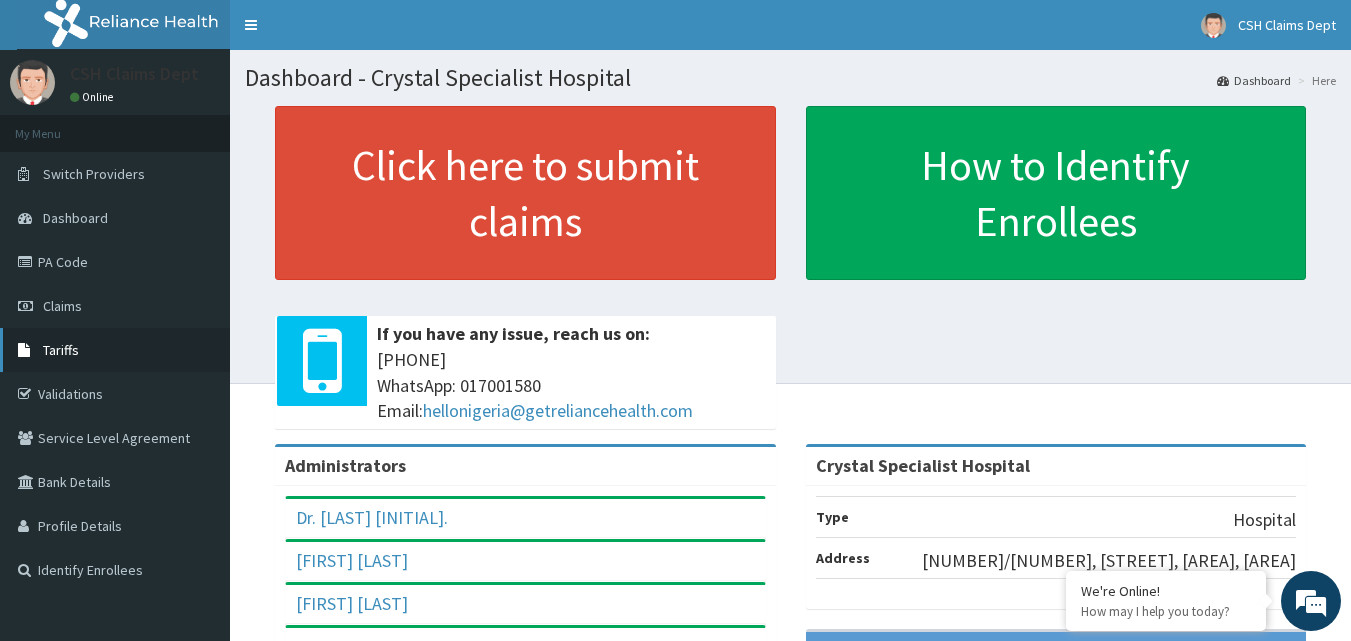 click on "Tariffs" at bounding box center (61, 350) 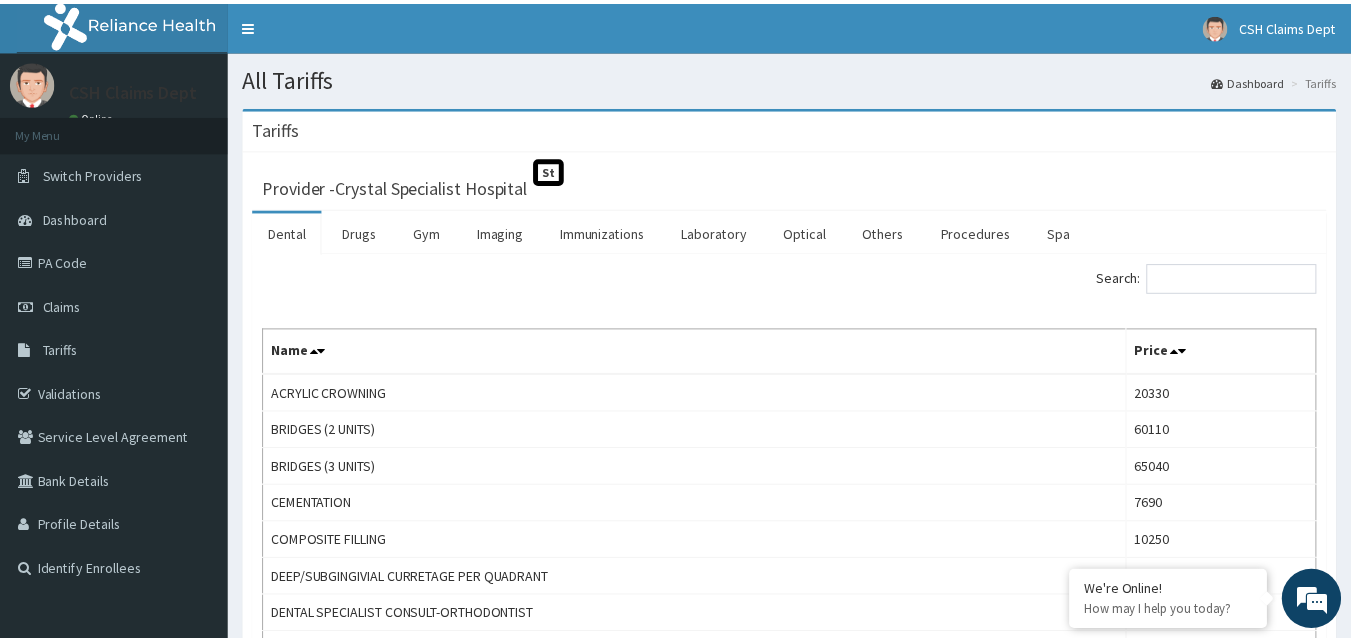 scroll, scrollTop: 0, scrollLeft: 0, axis: both 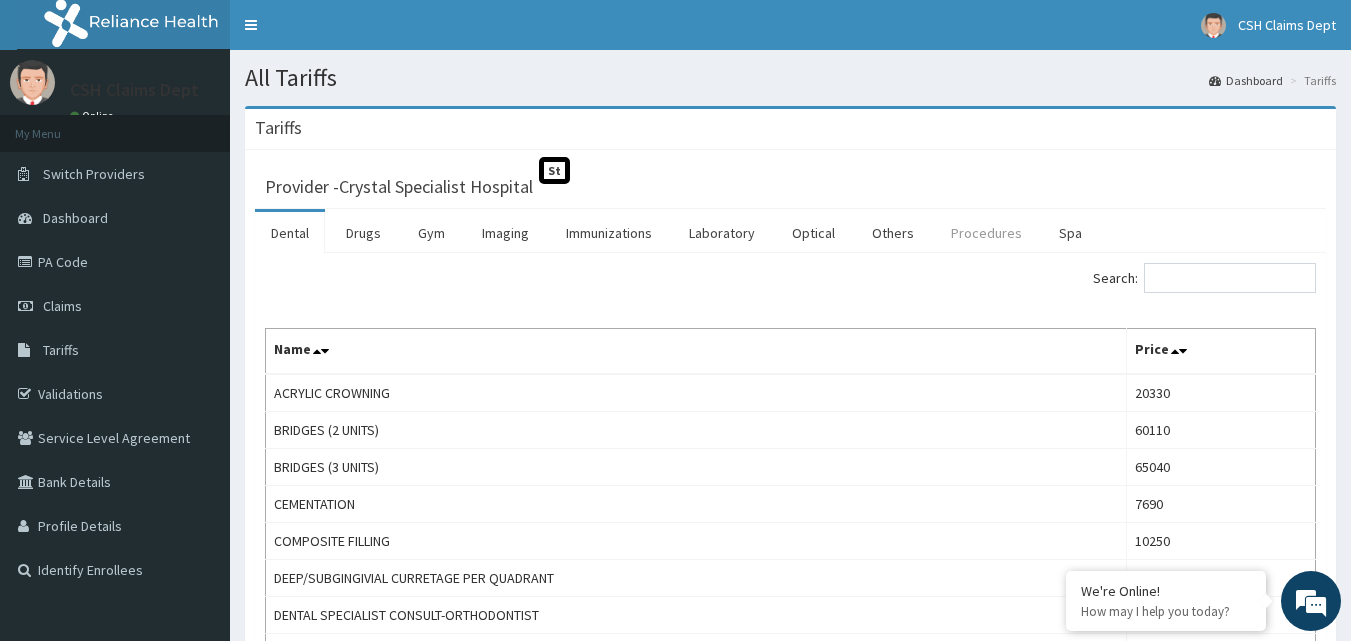 click on "Procedures" at bounding box center (986, 233) 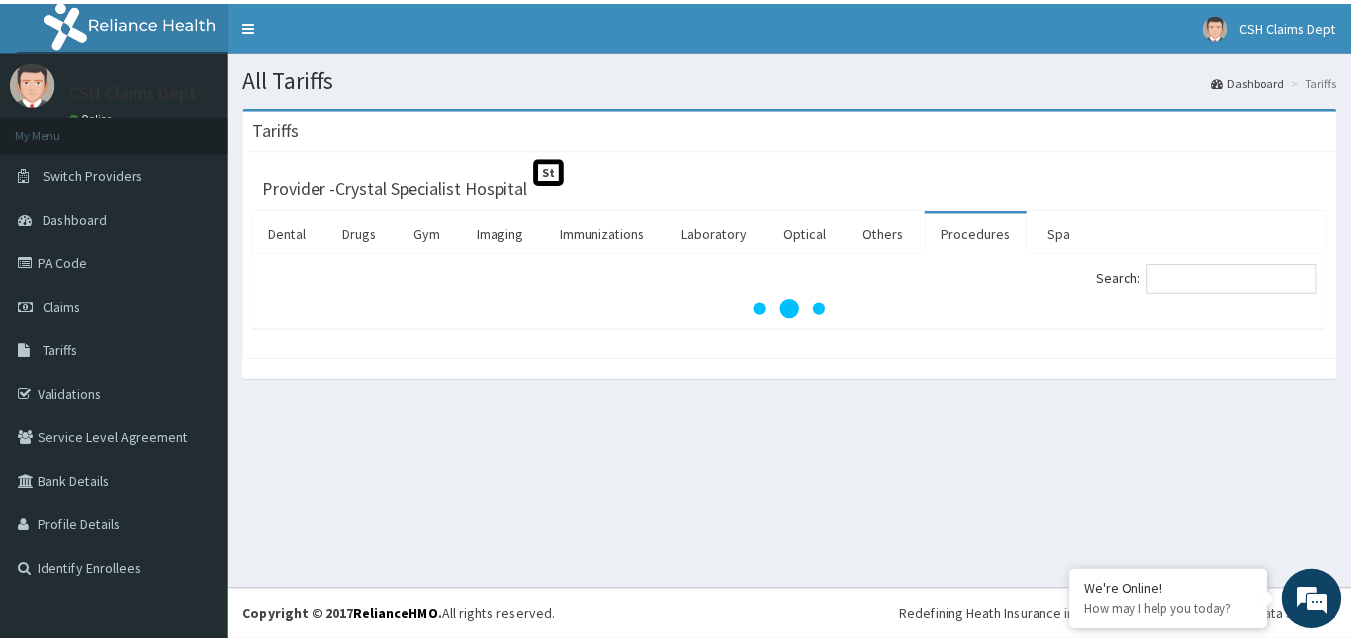 scroll, scrollTop: 0, scrollLeft: 0, axis: both 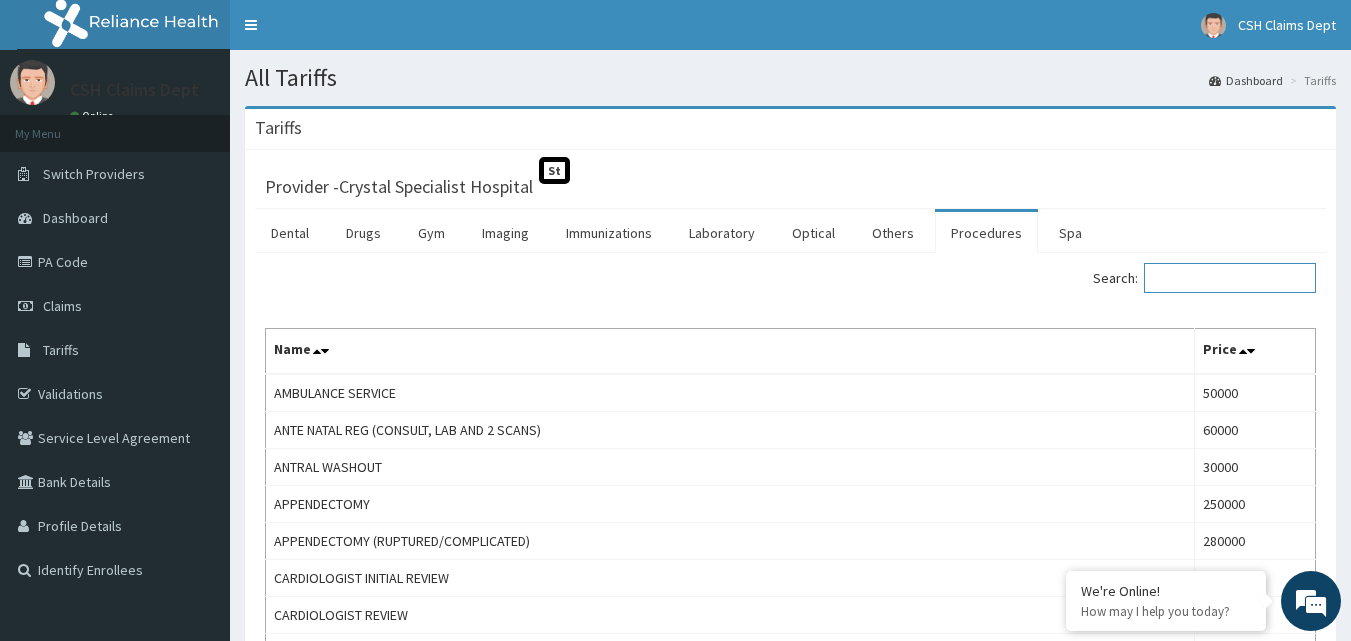 click on "Search:" at bounding box center (1230, 278) 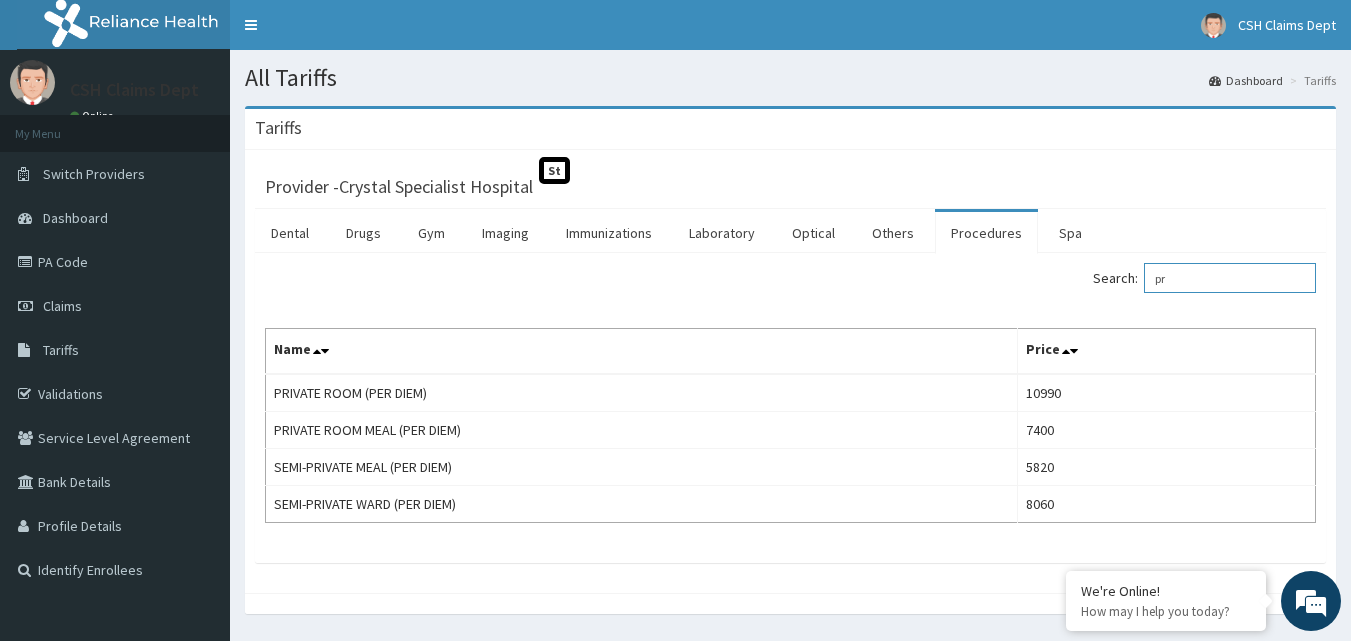 type on "p" 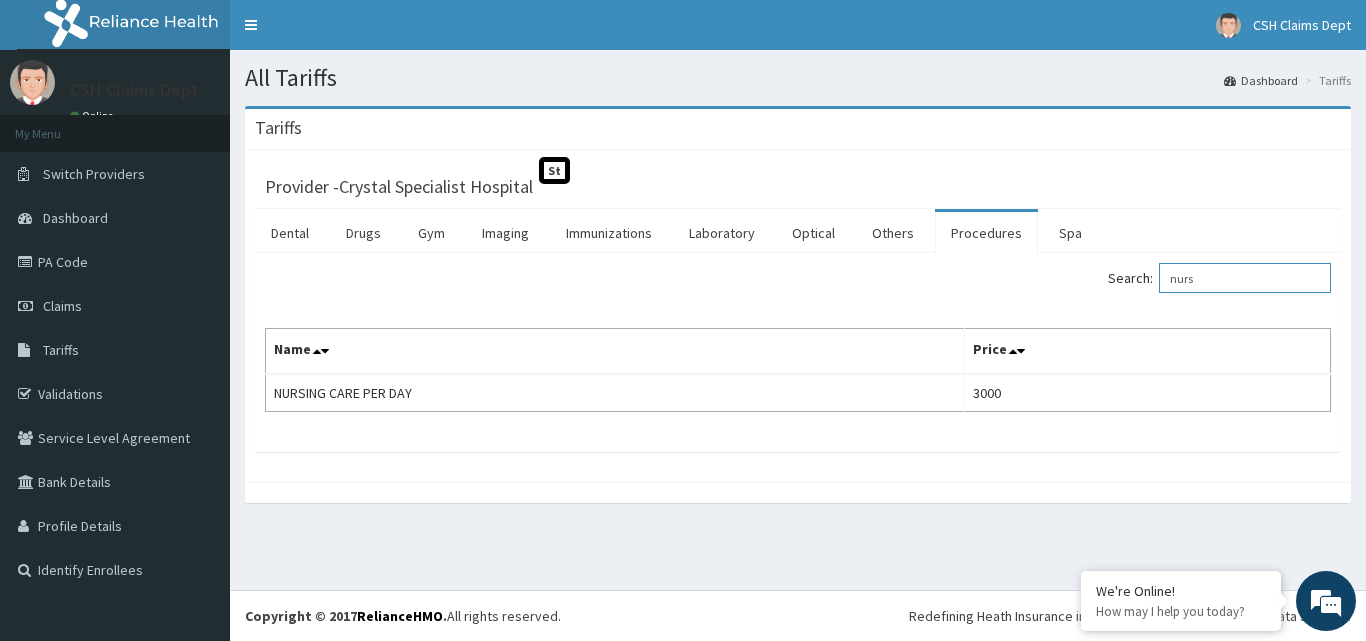 type on "nurs" 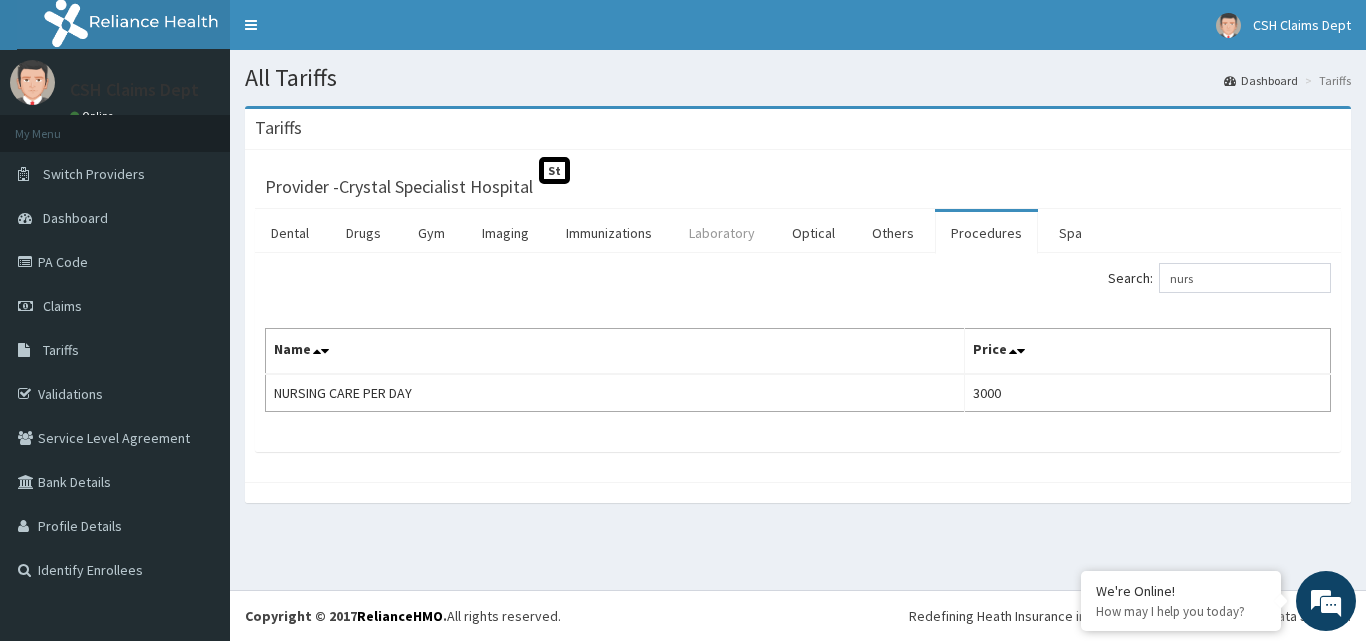 click on "Laboratory" at bounding box center (722, 233) 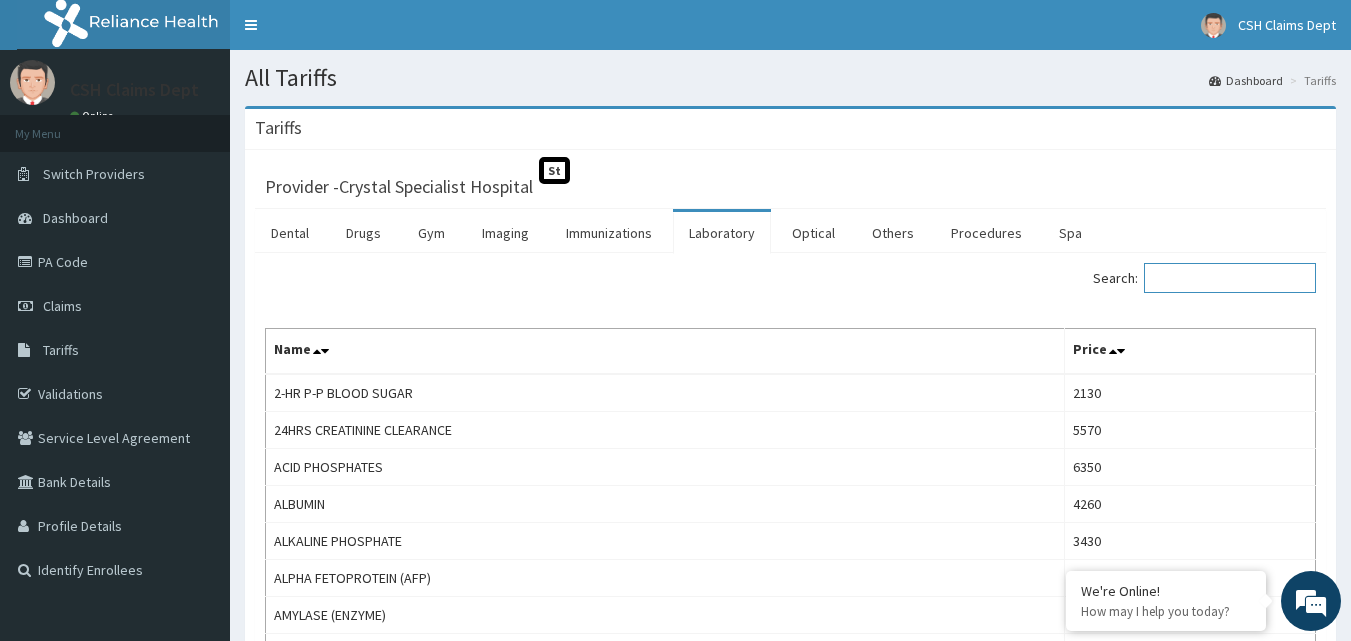 click on "Search:" at bounding box center [1230, 278] 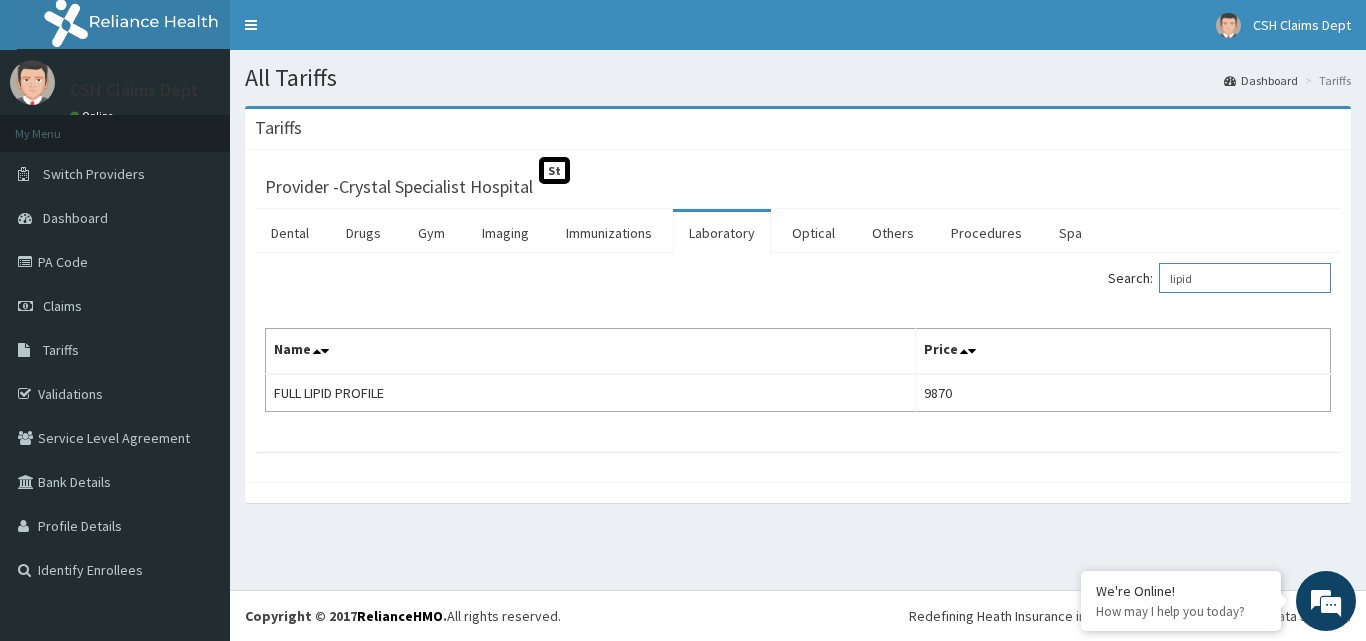 type on "lipid" 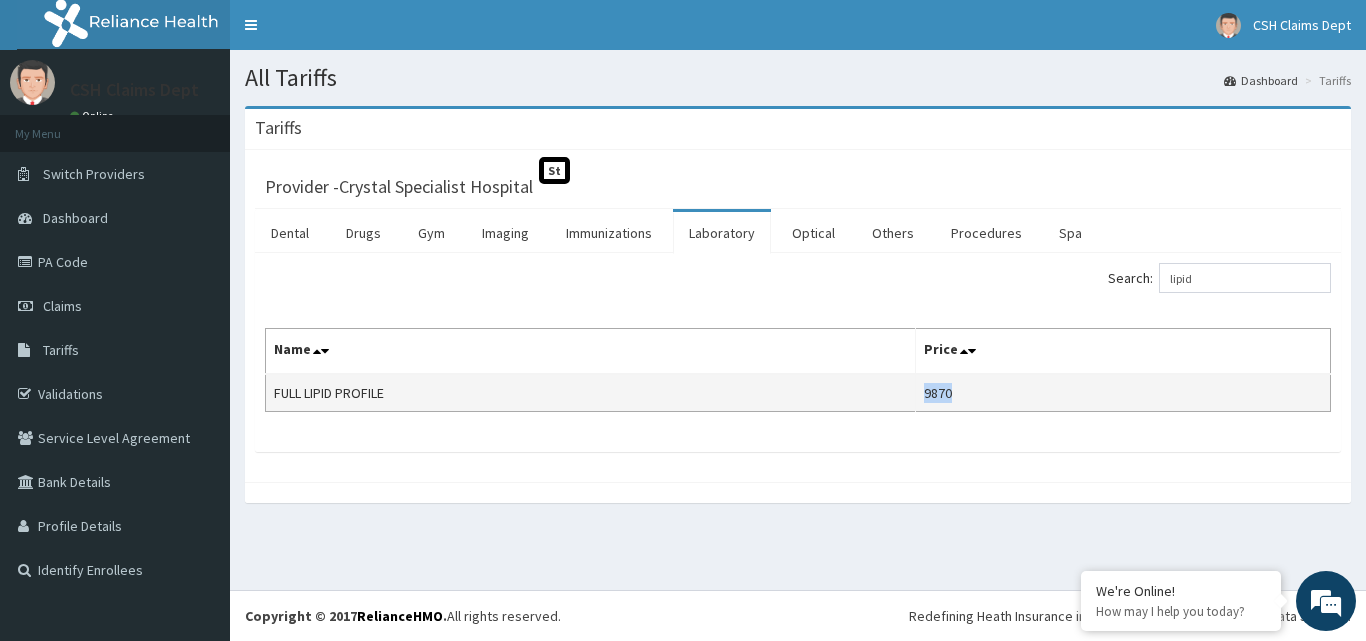 drag, startPoint x: 981, startPoint y: 394, endPoint x: 942, endPoint y: 386, distance: 39.812057 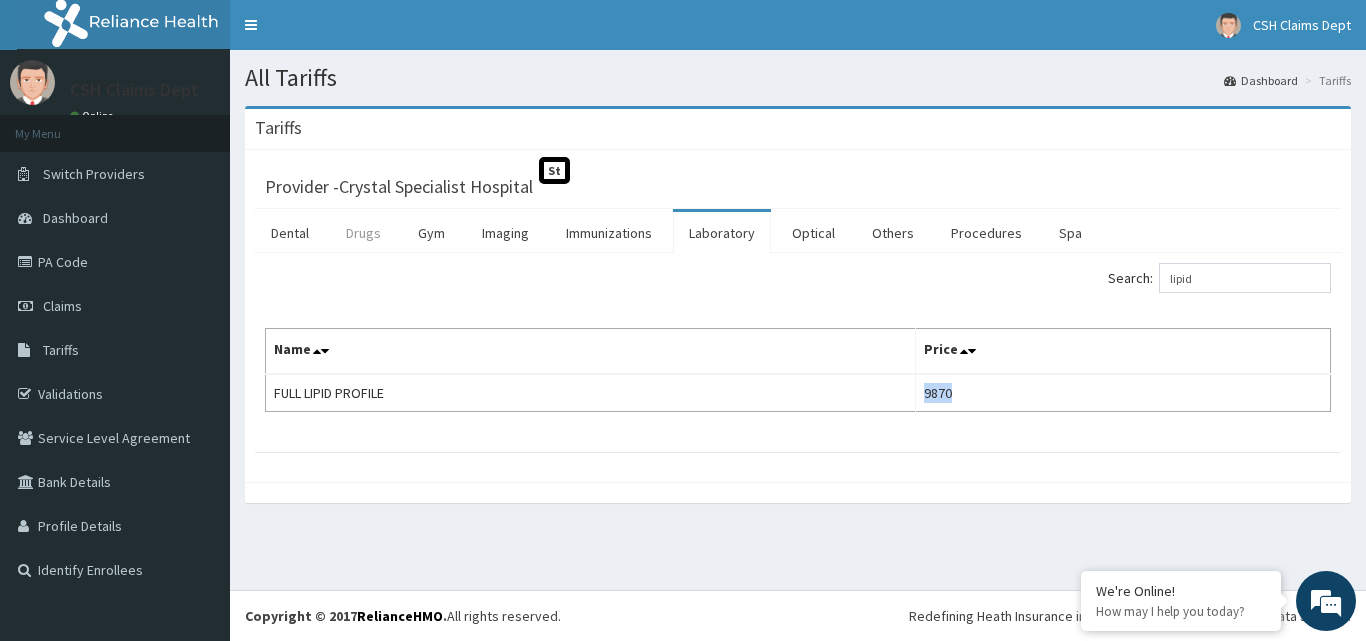 click on "Drugs" at bounding box center (363, 233) 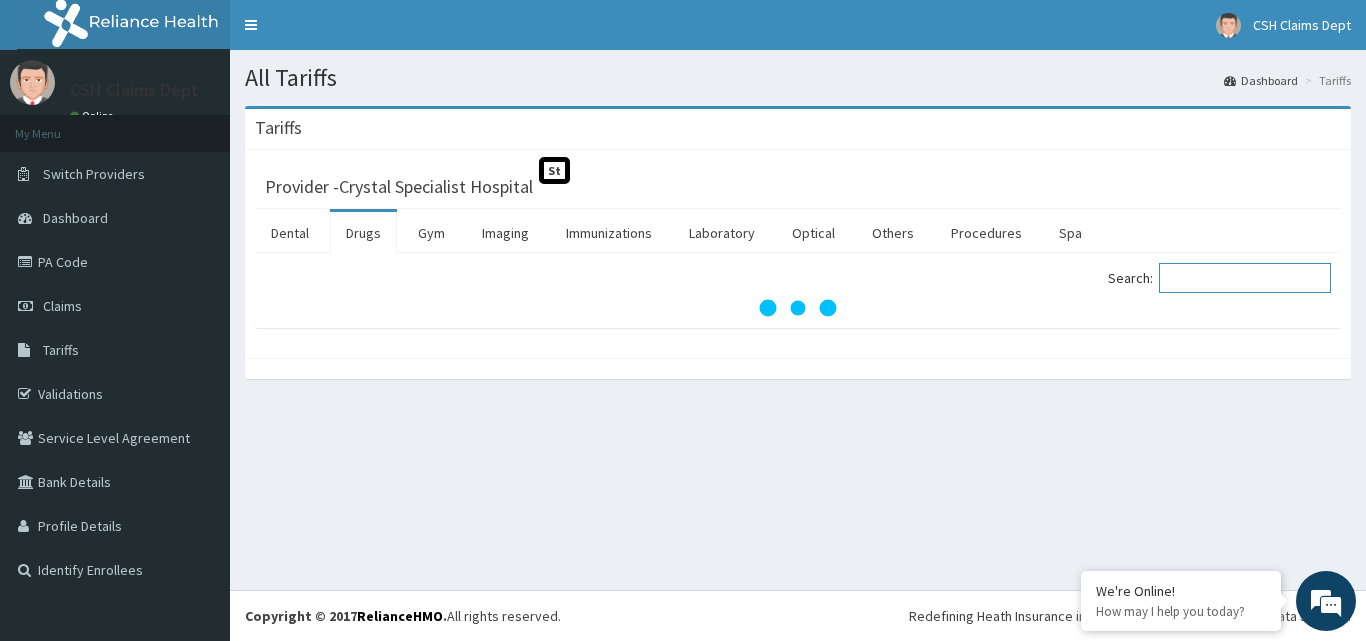 click on "Search:" at bounding box center (1245, 278) 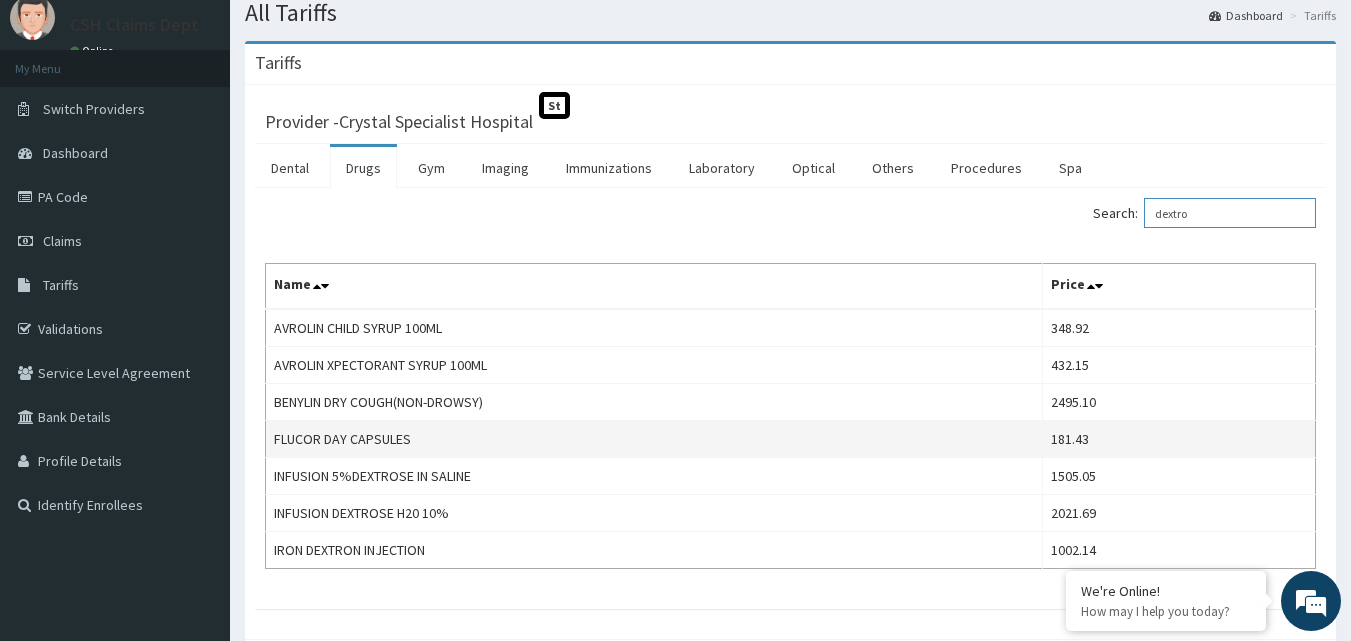 scroll, scrollTop: 100, scrollLeft: 0, axis: vertical 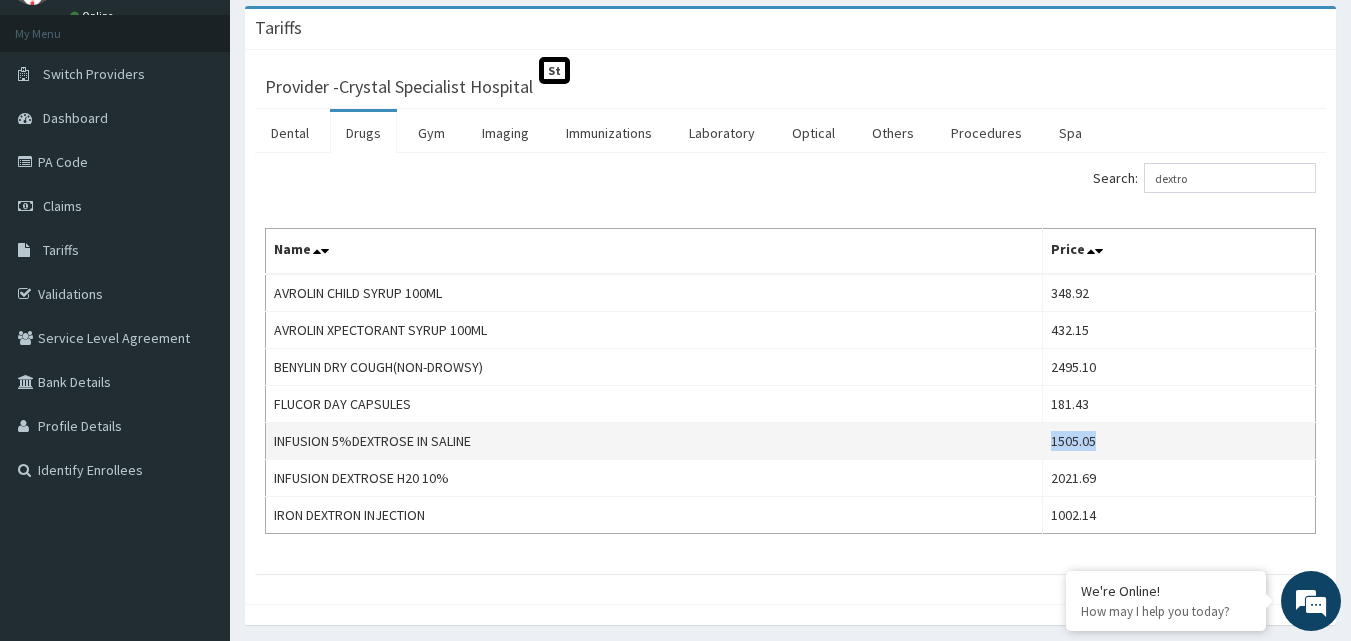 drag, startPoint x: 1123, startPoint y: 449, endPoint x: 1056, endPoint y: 441, distance: 67.47592 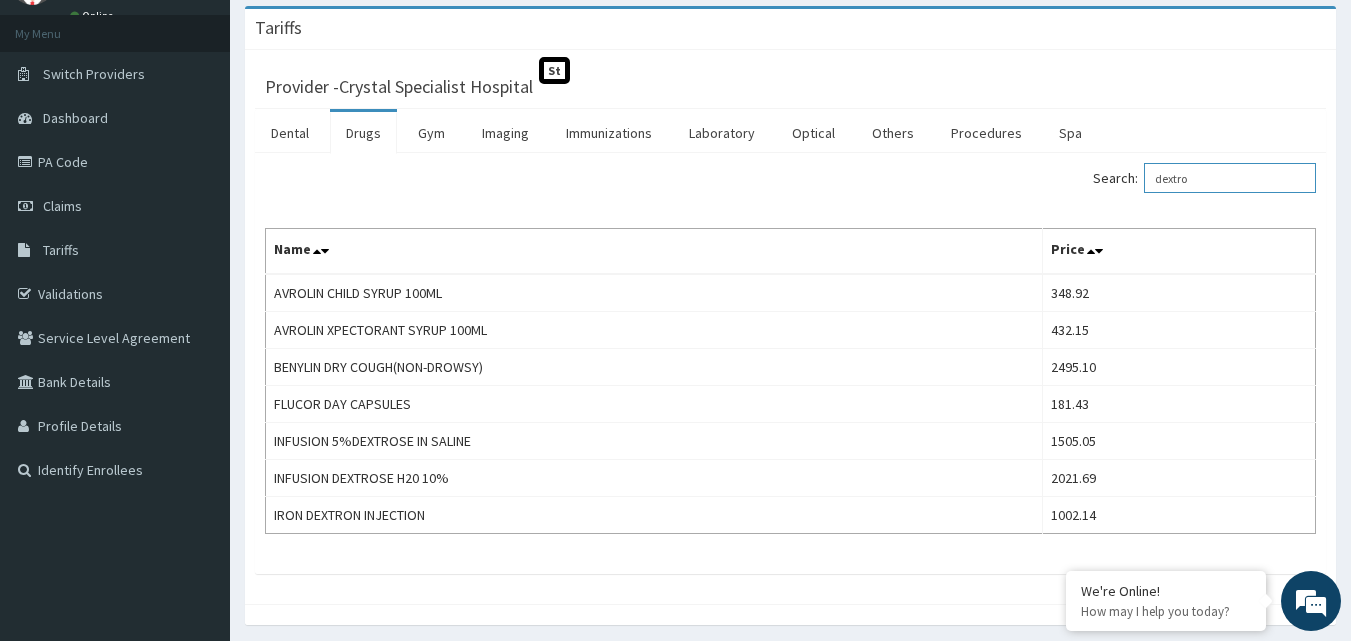 drag, startPoint x: 1219, startPoint y: 180, endPoint x: 1086, endPoint y: 184, distance: 133.06013 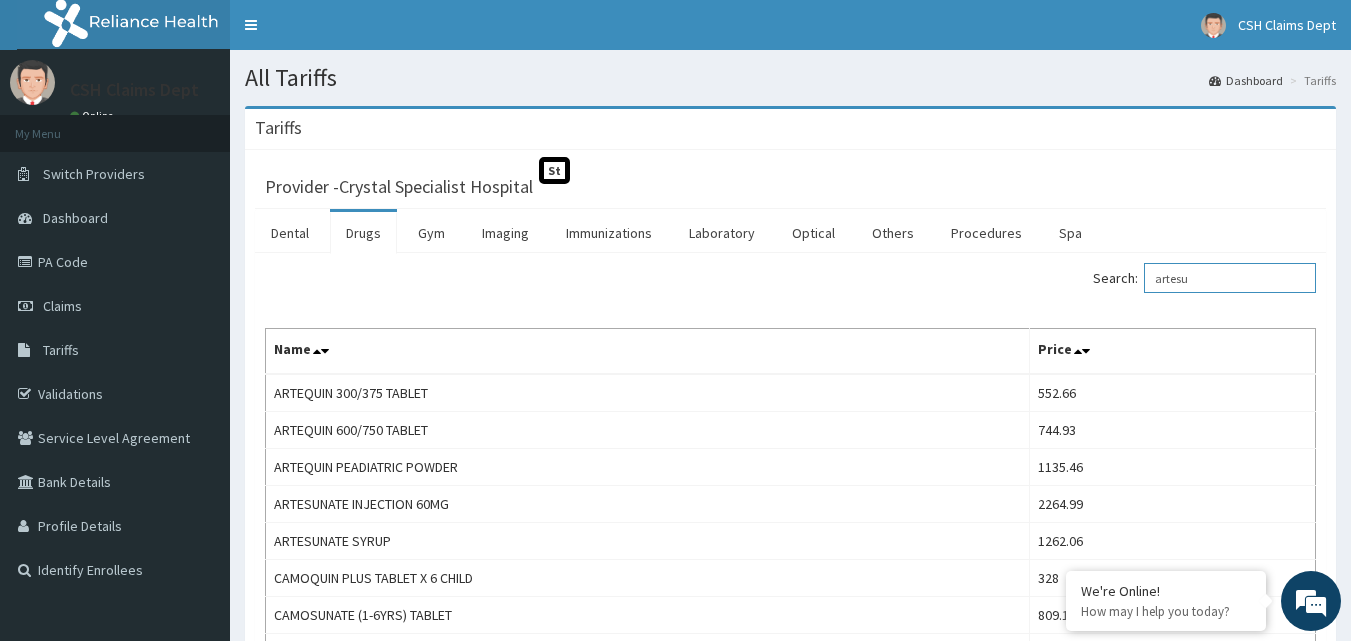 scroll, scrollTop: 100, scrollLeft: 0, axis: vertical 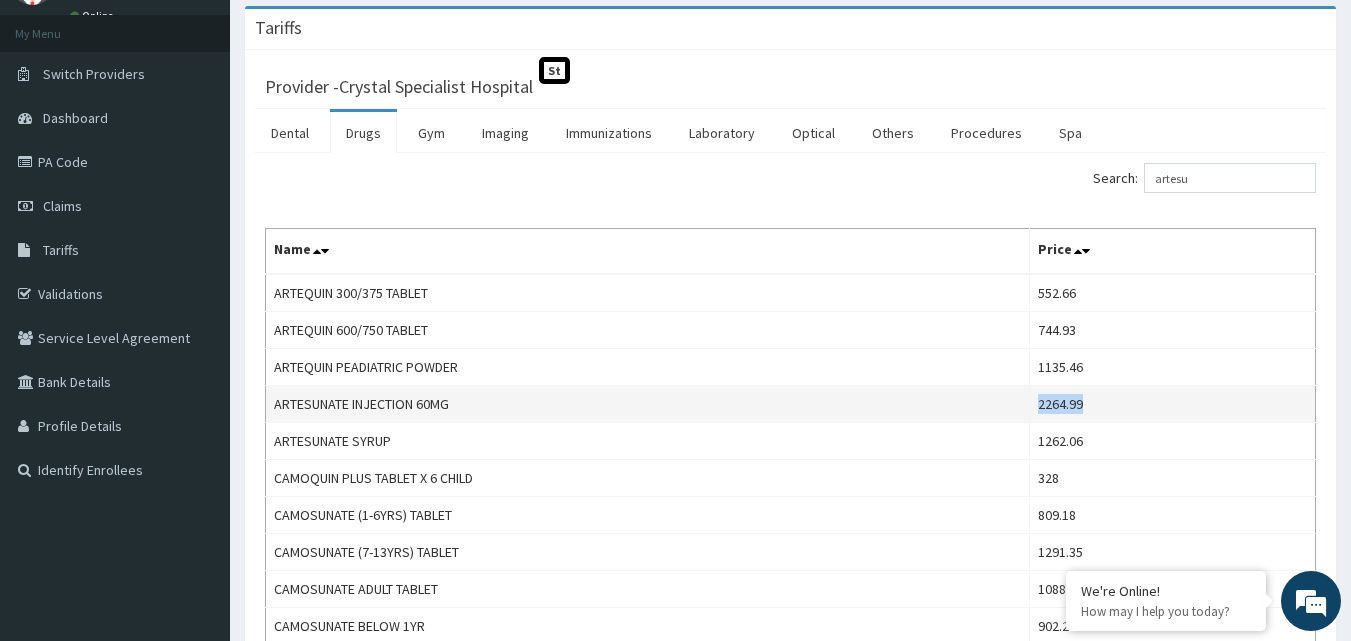 drag, startPoint x: 1102, startPoint y: 406, endPoint x: 1046, endPoint y: 399, distance: 56.435802 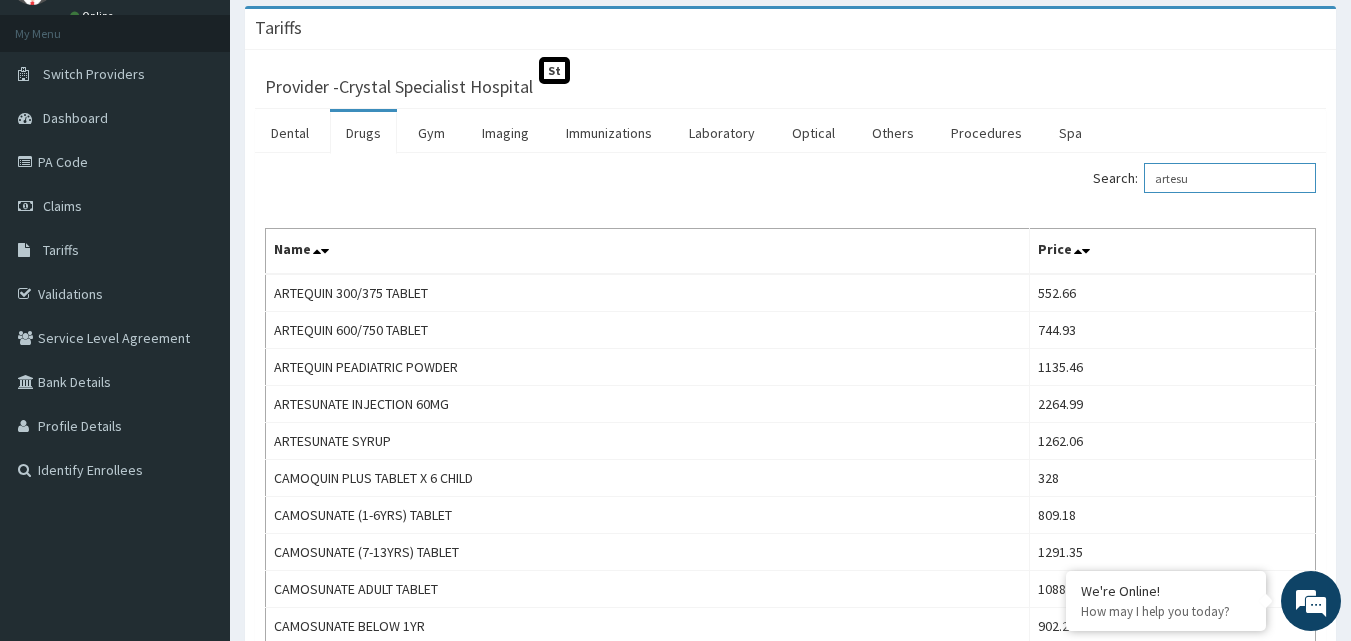 drag, startPoint x: 1218, startPoint y: 169, endPoint x: 1088, endPoint y: 169, distance: 130 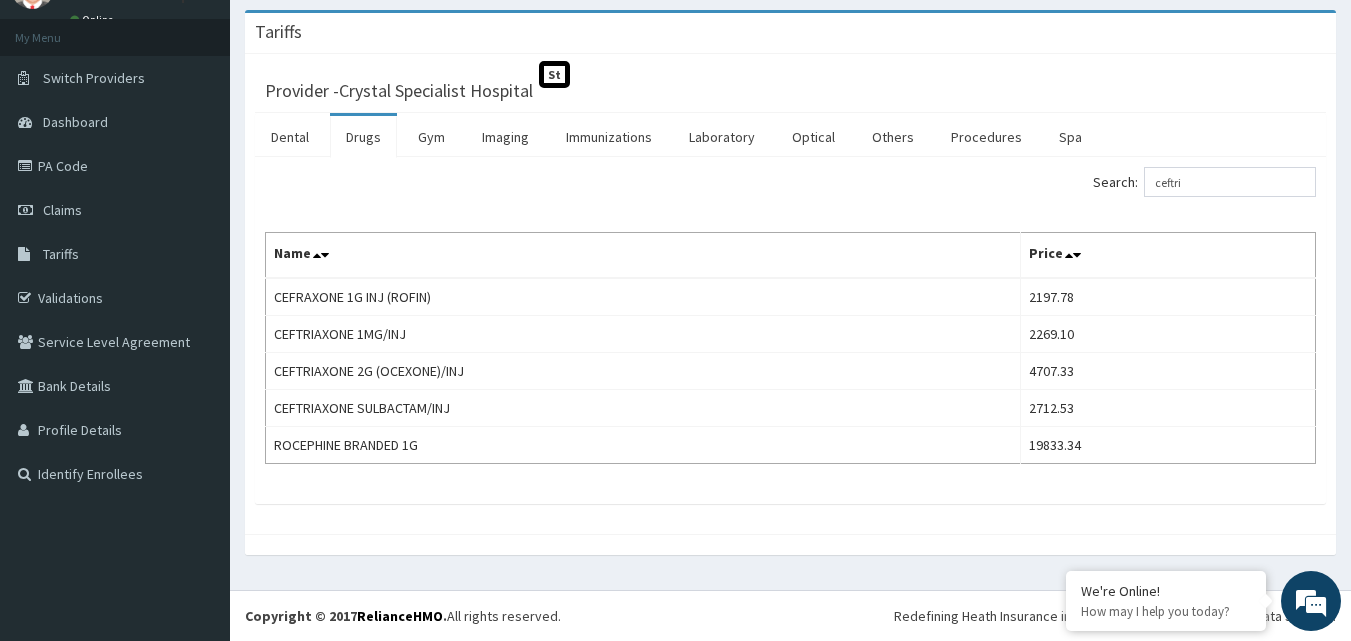 scroll, scrollTop: 0, scrollLeft: 0, axis: both 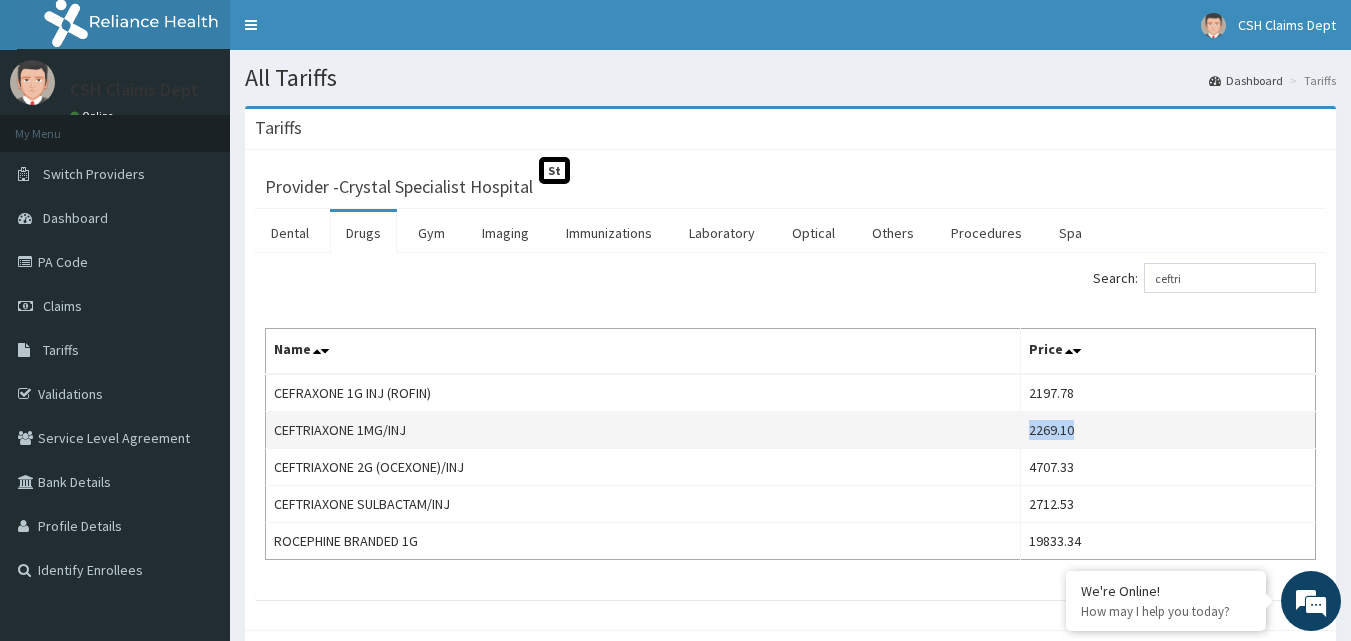 drag, startPoint x: 1094, startPoint y: 428, endPoint x: 1031, endPoint y: 428, distance: 63 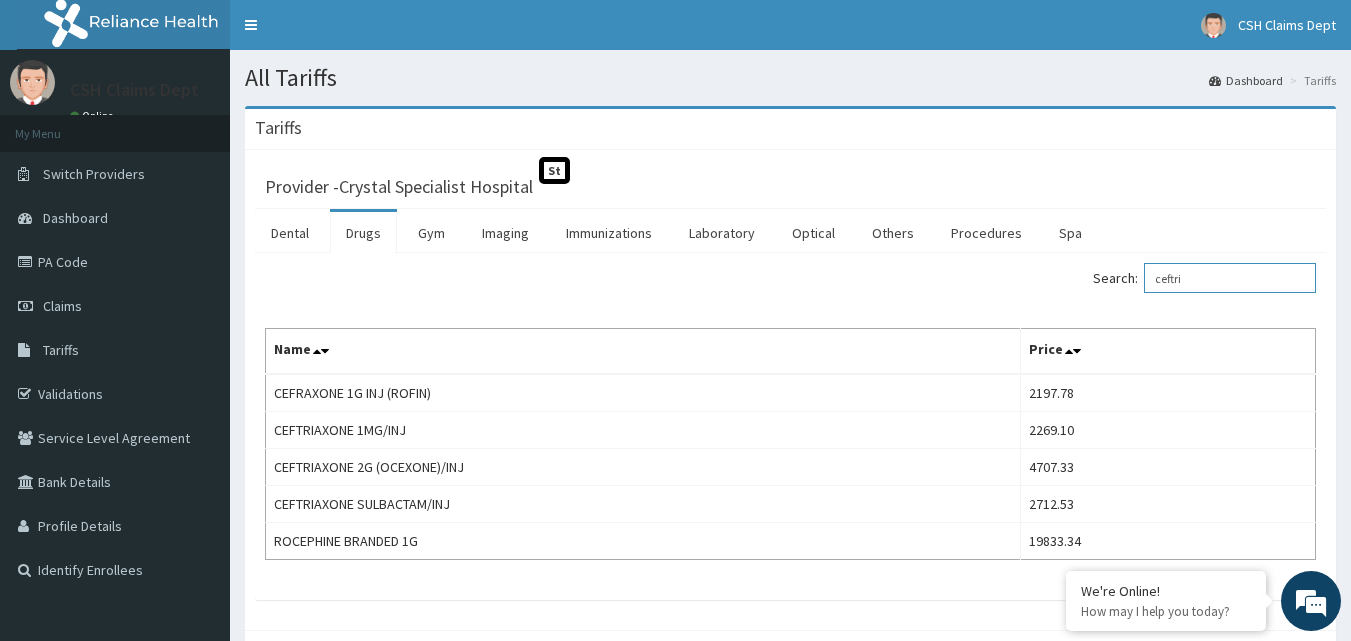 drag, startPoint x: 1202, startPoint y: 291, endPoint x: 1153, endPoint y: 285, distance: 49.365982 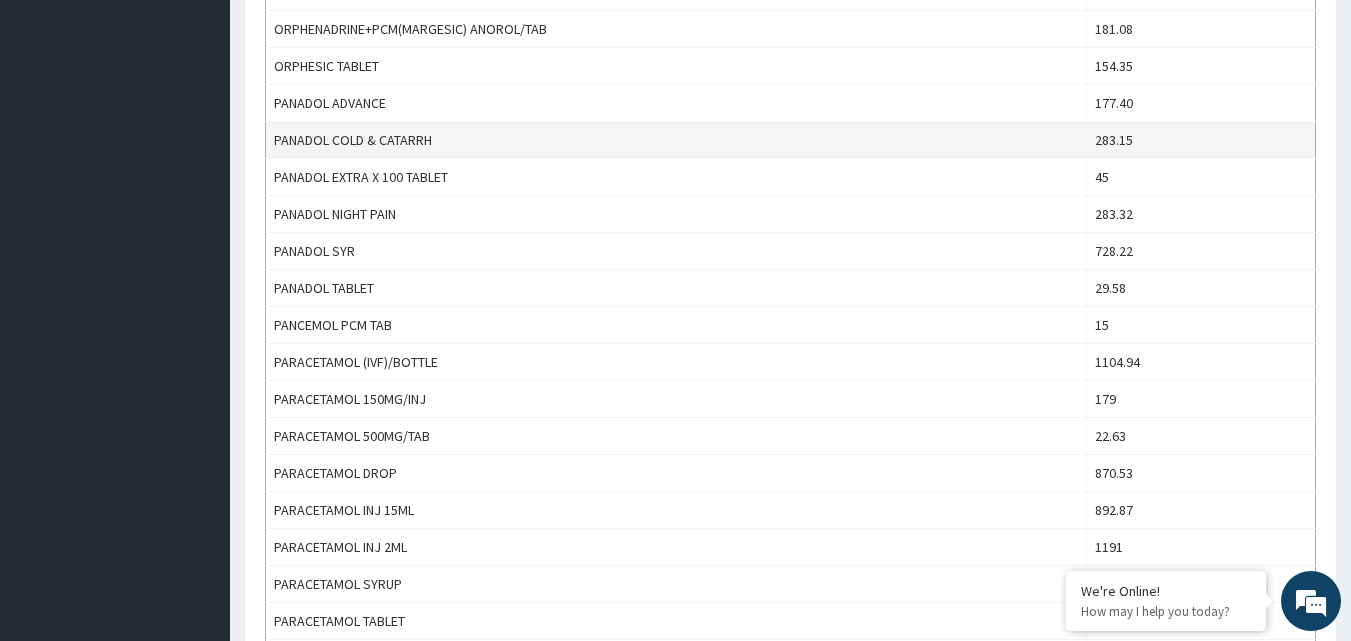 scroll, scrollTop: 1300, scrollLeft: 0, axis: vertical 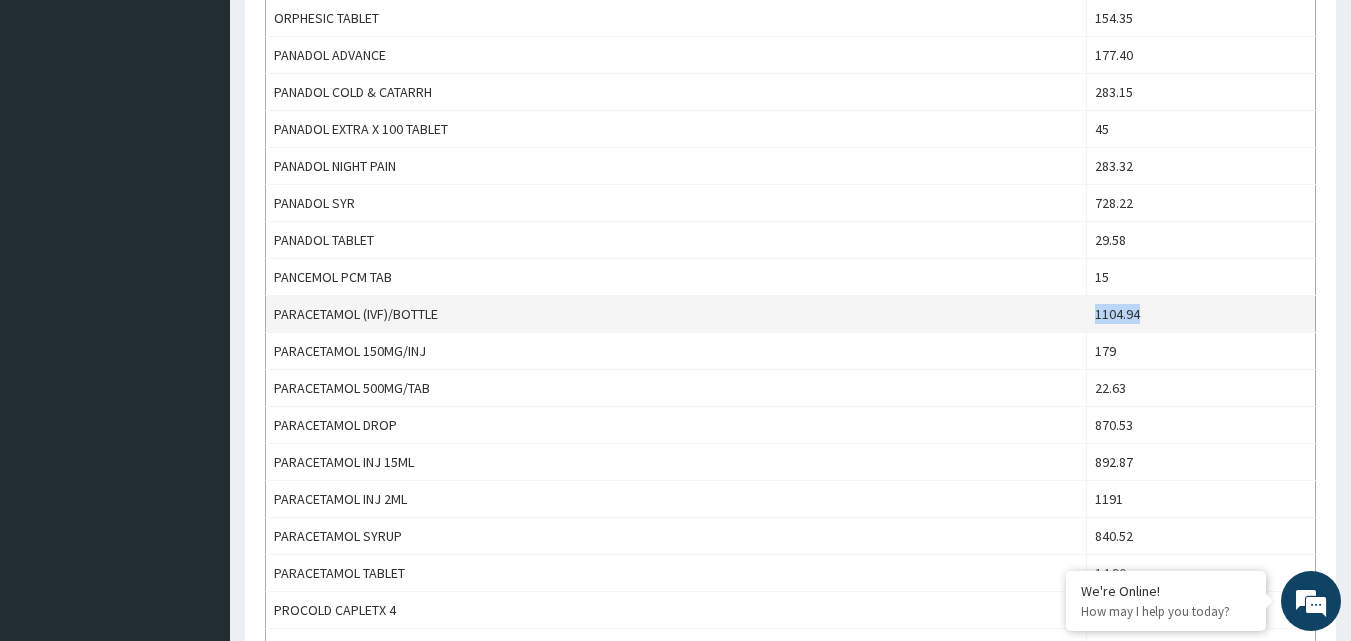 drag, startPoint x: 1164, startPoint y: 311, endPoint x: 1100, endPoint y: 314, distance: 64.070274 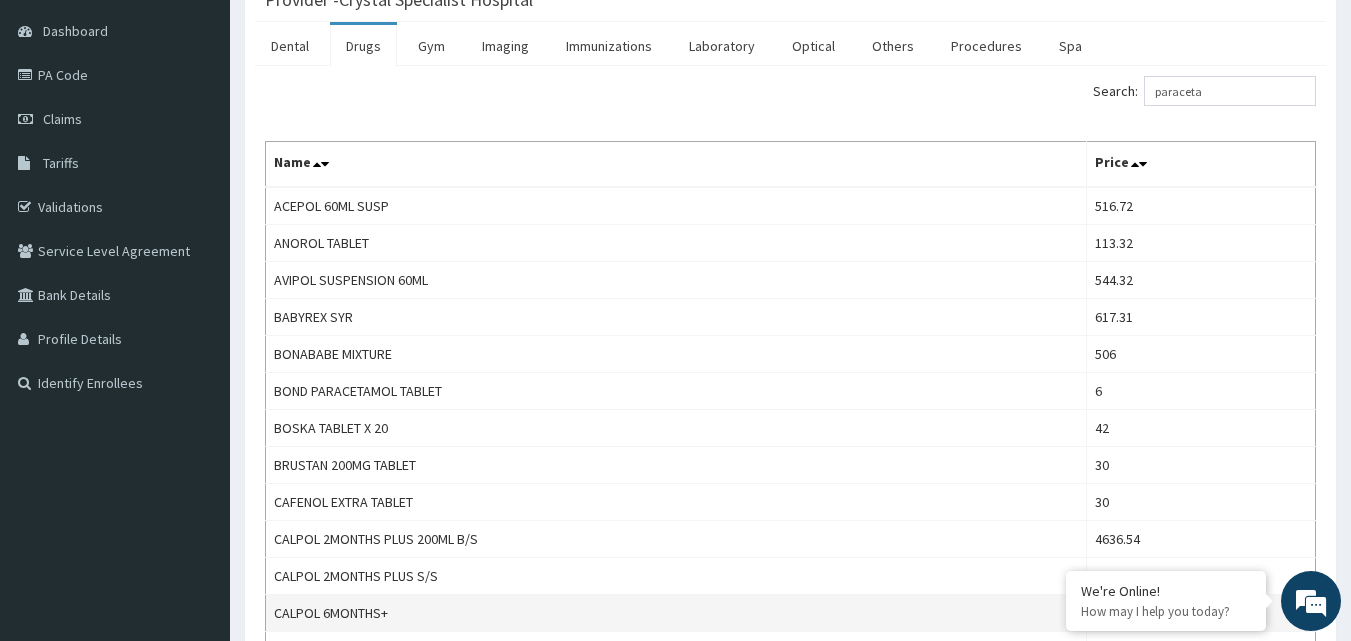 scroll, scrollTop: 0, scrollLeft: 0, axis: both 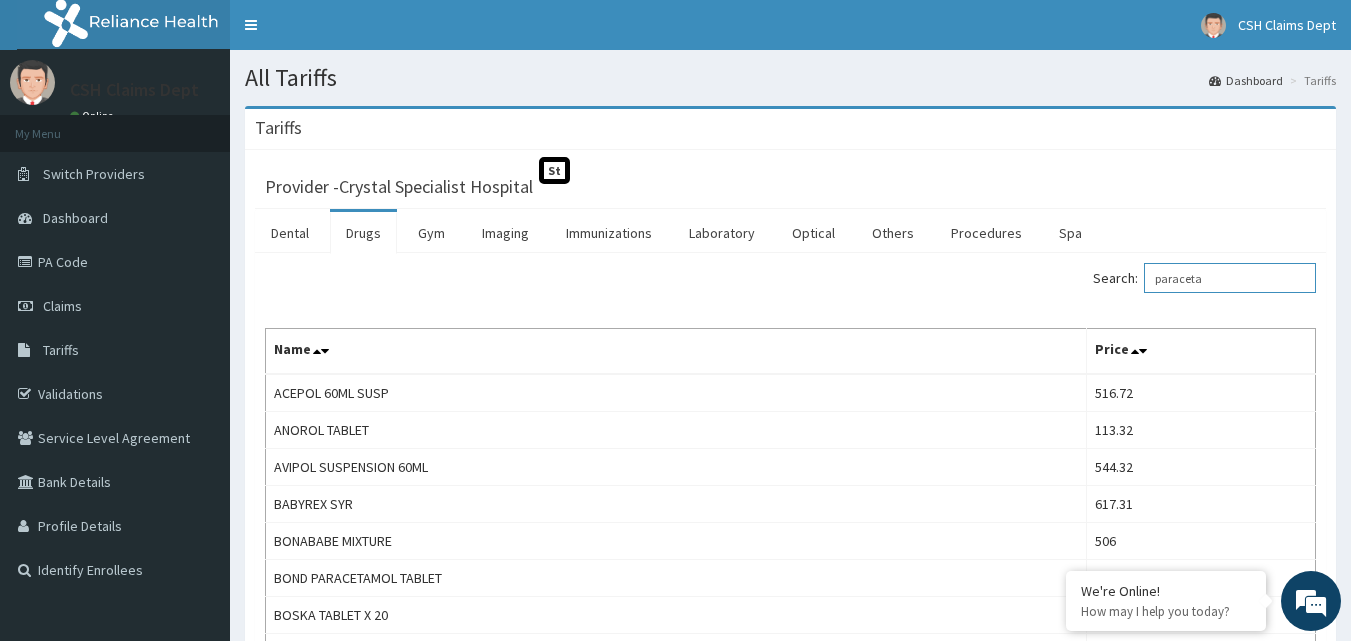 click on "paraceta" at bounding box center (1230, 278) 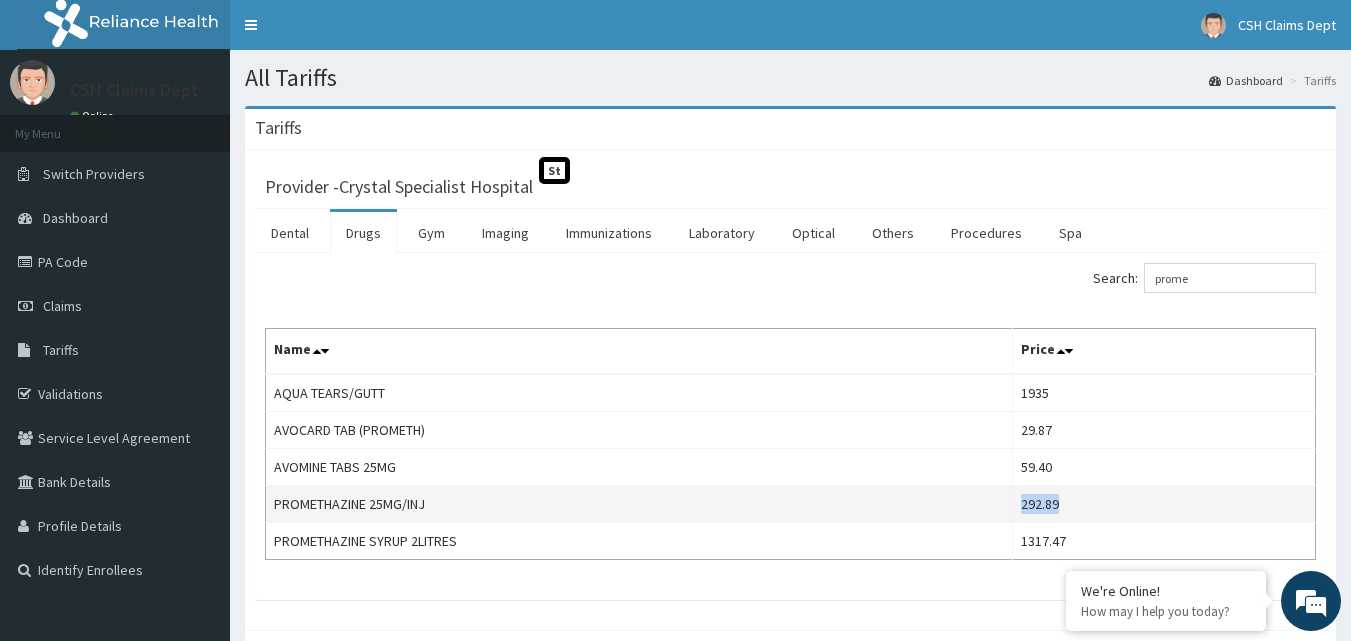 drag, startPoint x: 1089, startPoint y: 507, endPoint x: 1032, endPoint y: 508, distance: 57.00877 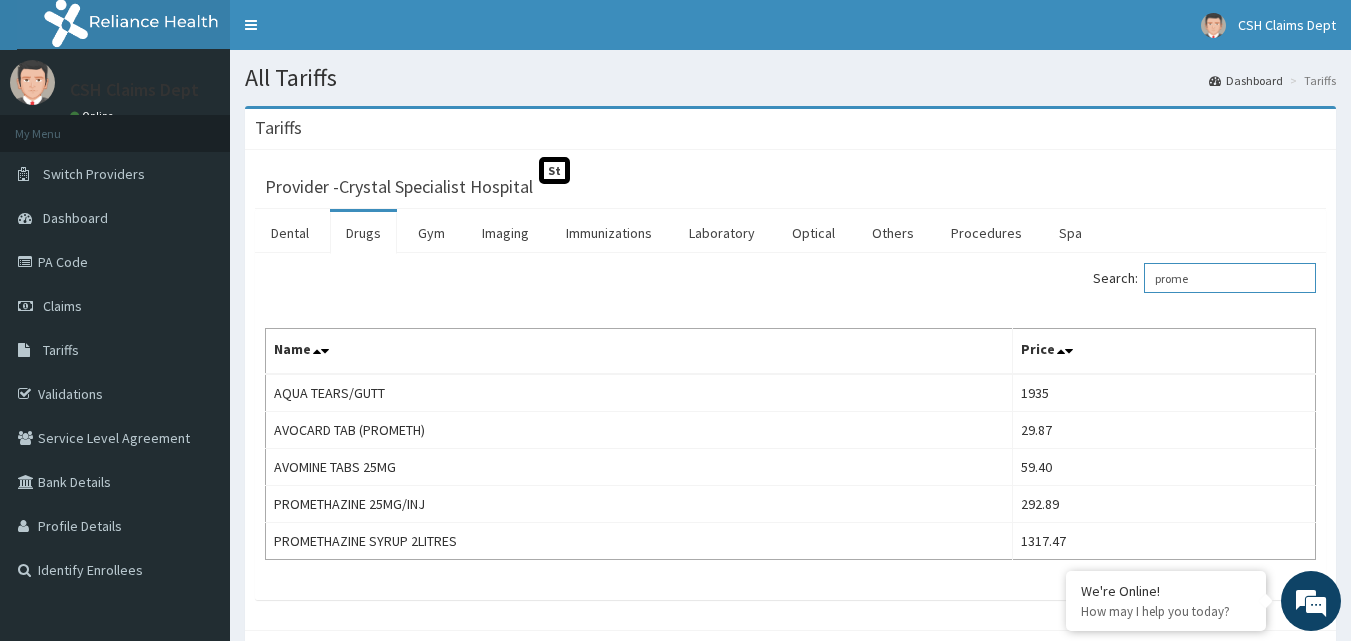drag, startPoint x: 1212, startPoint y: 289, endPoint x: 1112, endPoint y: 286, distance: 100.04499 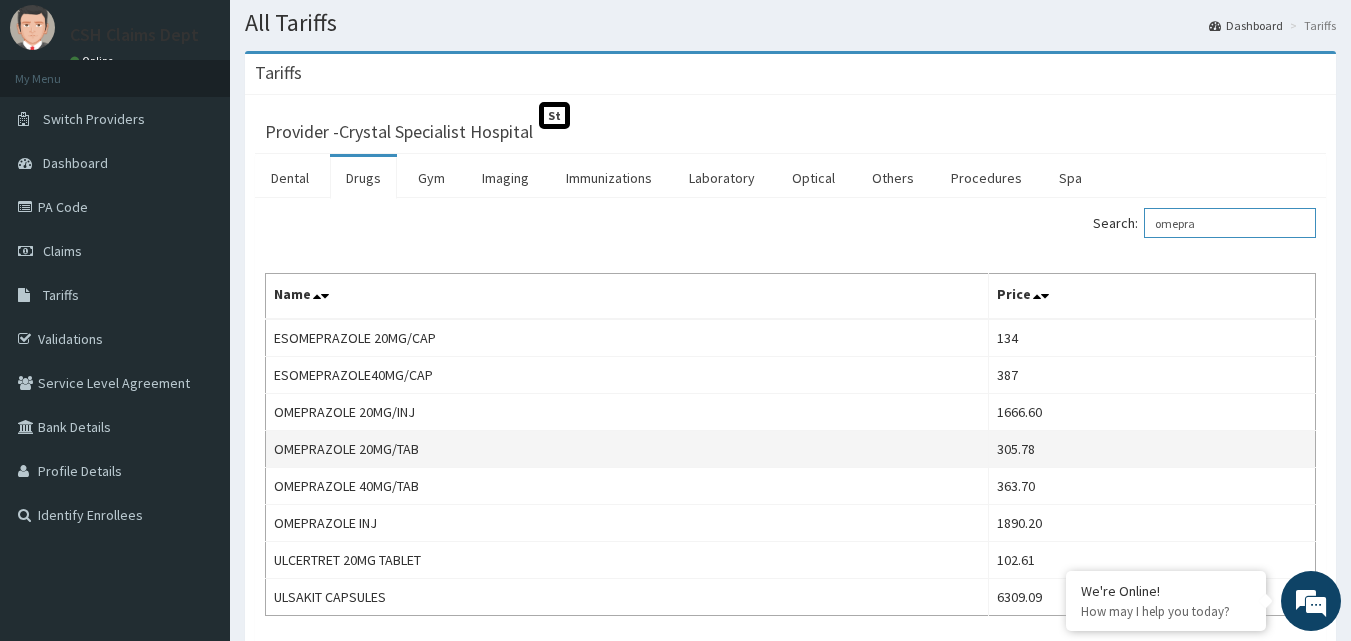 scroll, scrollTop: 100, scrollLeft: 0, axis: vertical 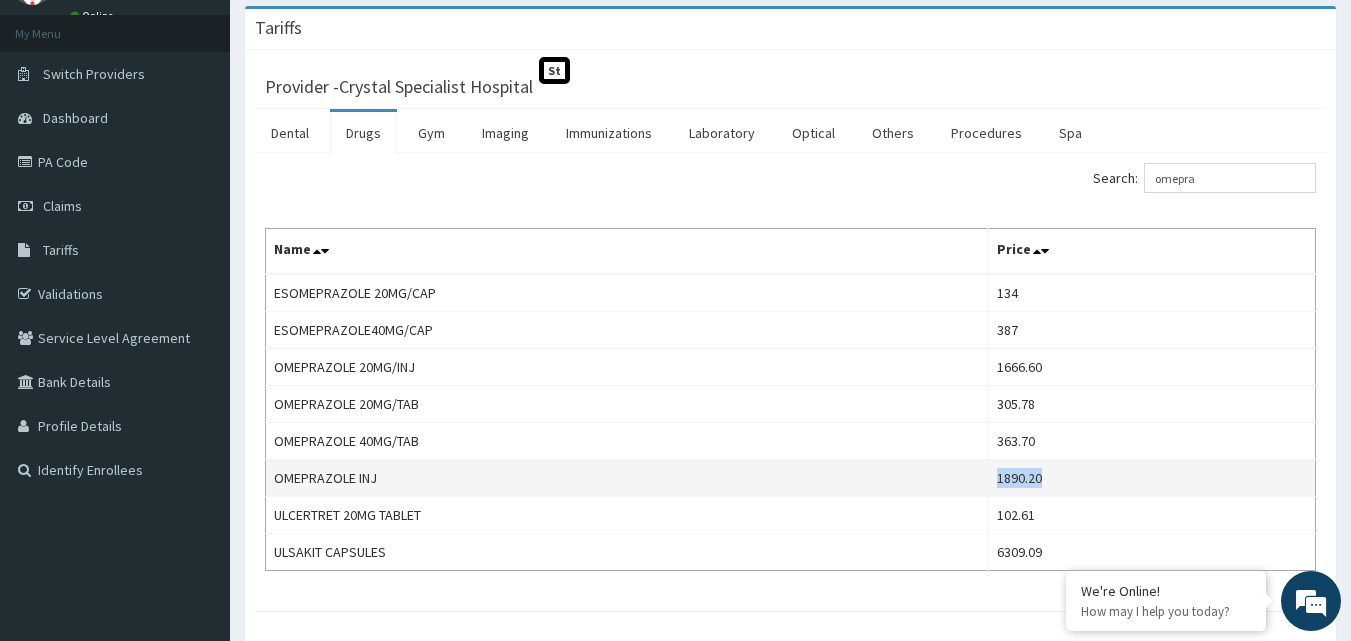 drag, startPoint x: 1065, startPoint y: 470, endPoint x: 978, endPoint y: 481, distance: 87.69264 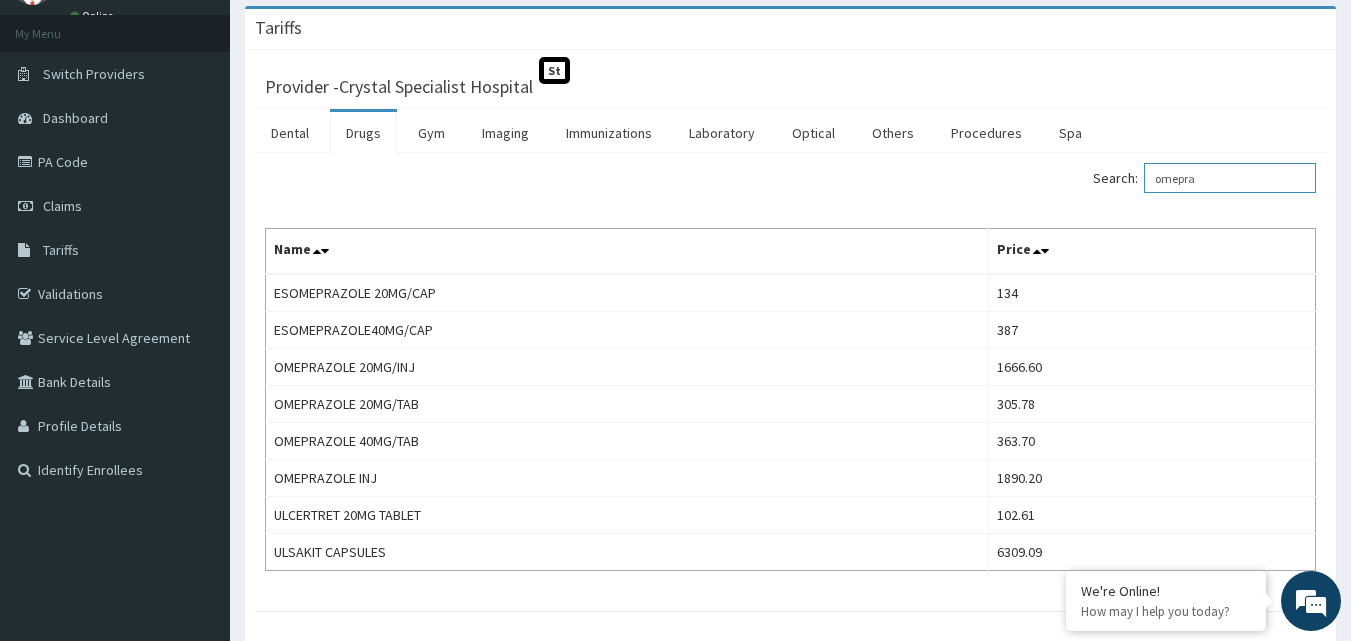 drag, startPoint x: 1234, startPoint y: 185, endPoint x: 1076, endPoint y: 186, distance: 158.00316 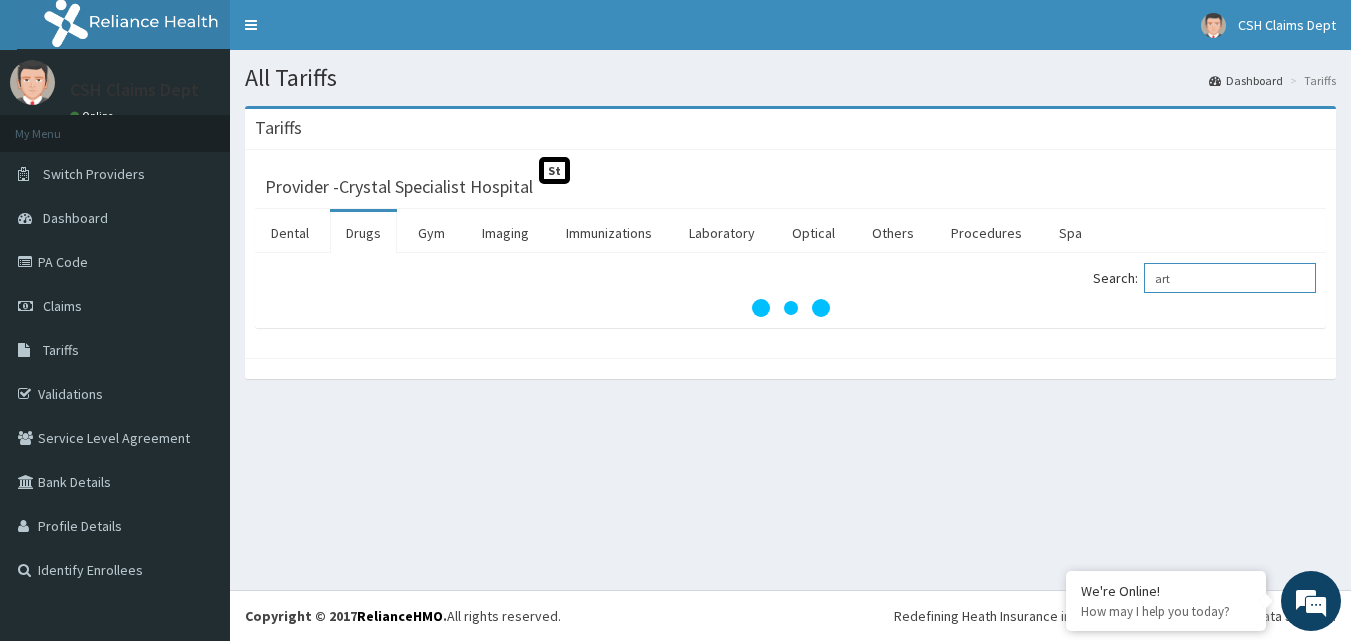scroll, scrollTop: 0, scrollLeft: 0, axis: both 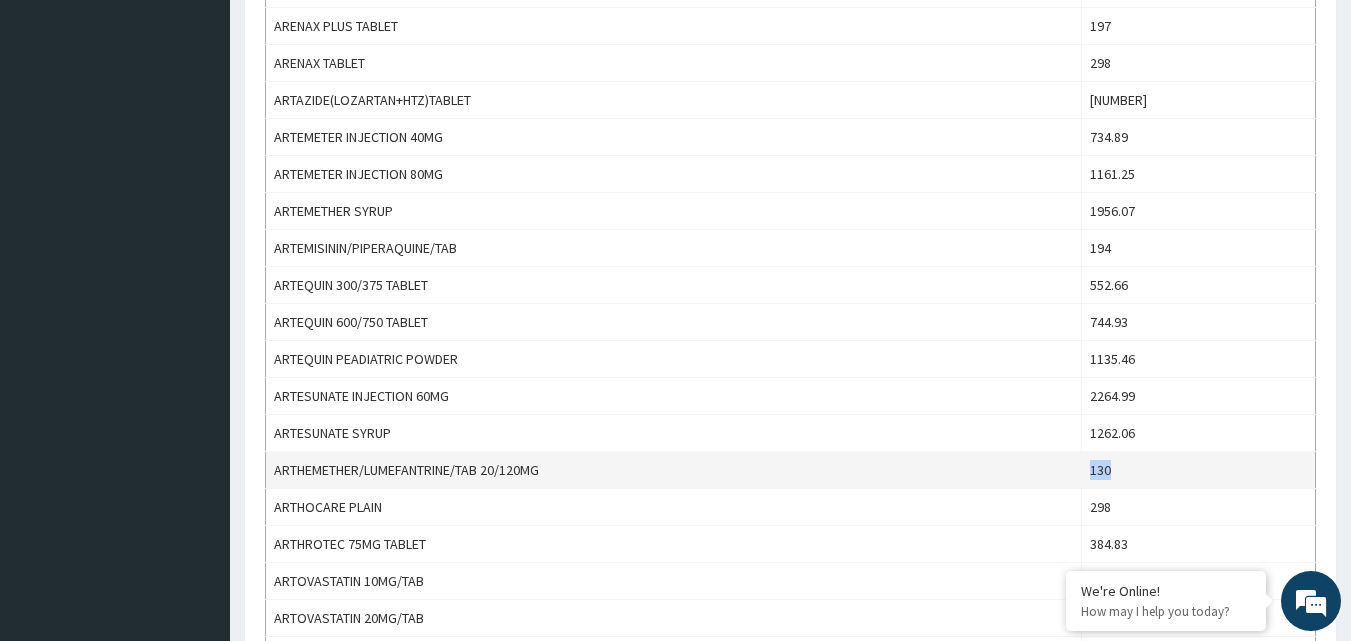 drag, startPoint x: 1152, startPoint y: 469, endPoint x: 1088, endPoint y: 466, distance: 64.070274 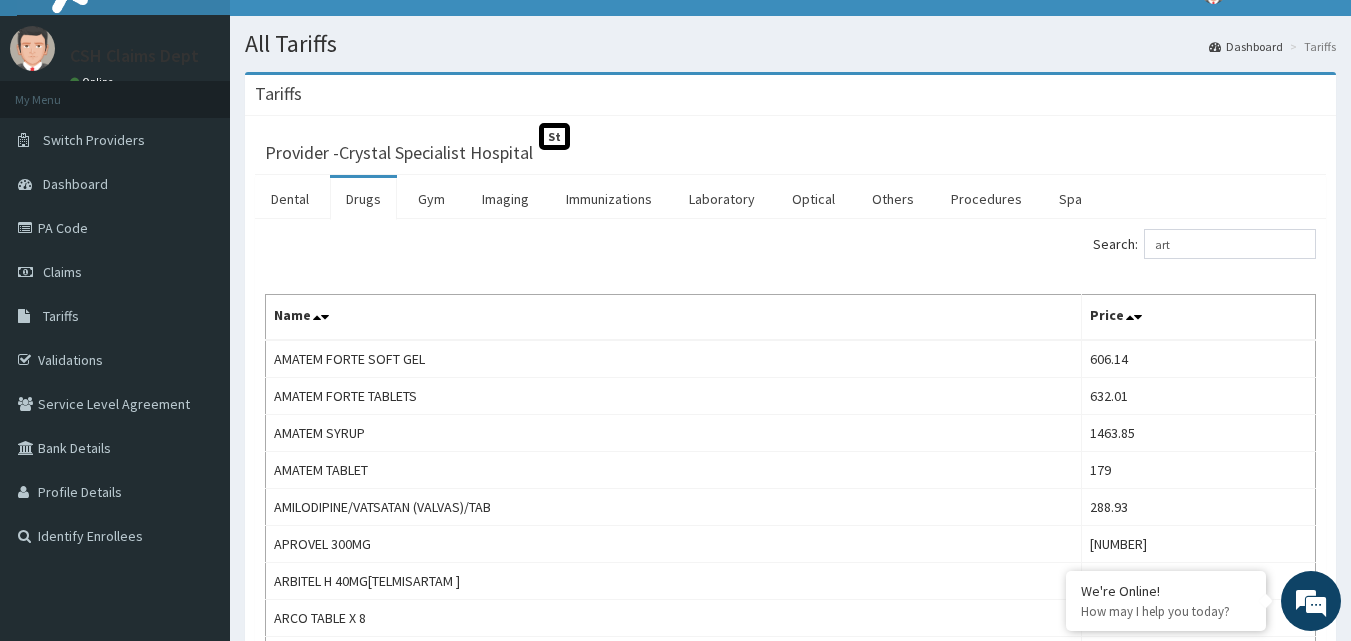 scroll, scrollTop: 0, scrollLeft: 0, axis: both 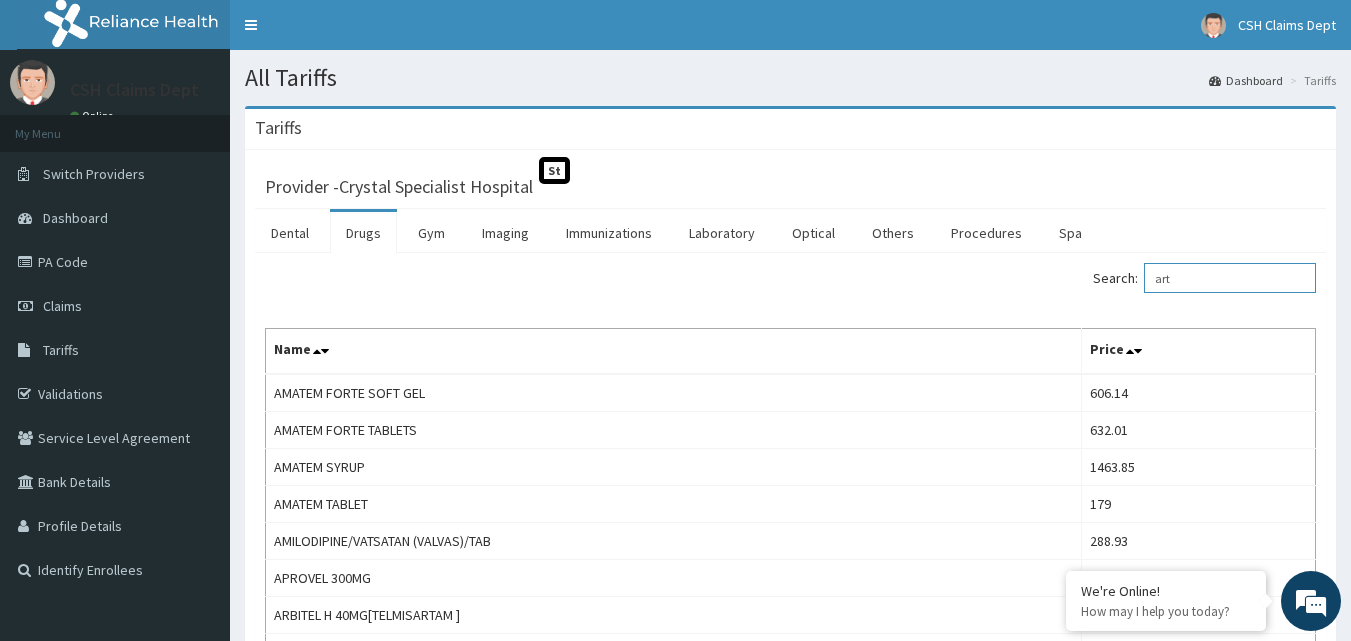 drag, startPoint x: 1227, startPoint y: 286, endPoint x: 991, endPoint y: 270, distance: 236.54175 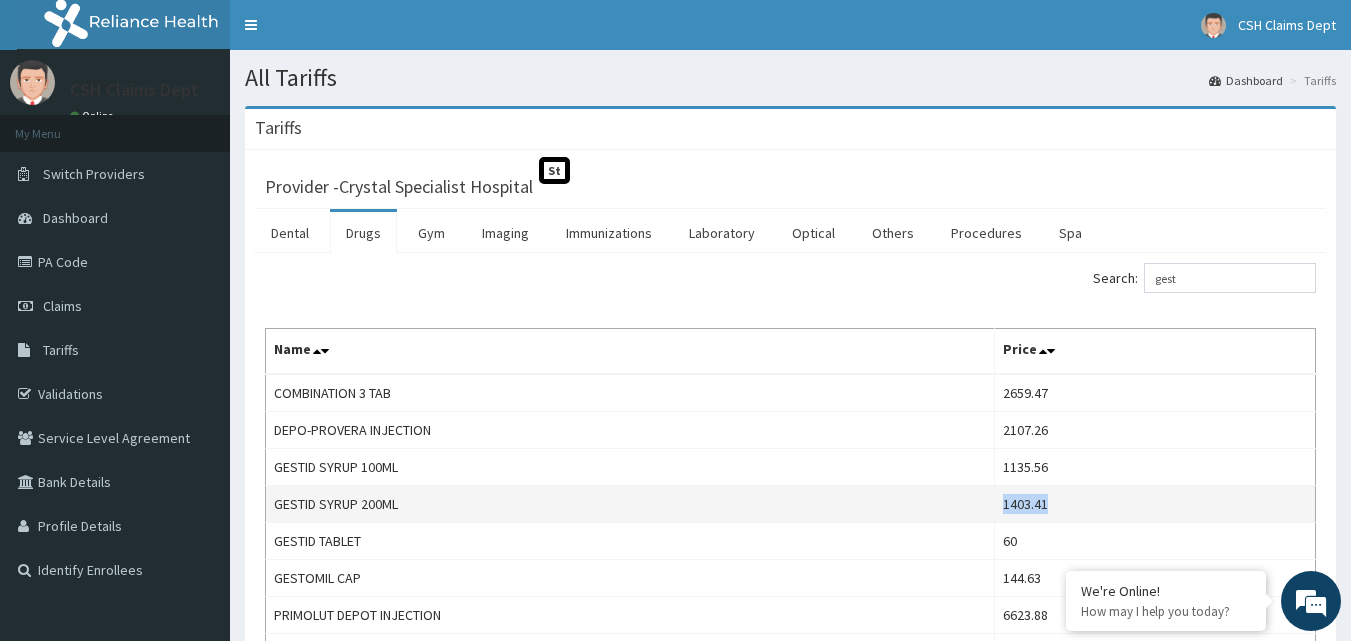 drag, startPoint x: 1071, startPoint y: 505, endPoint x: 1014, endPoint y: 509, distance: 57.14018 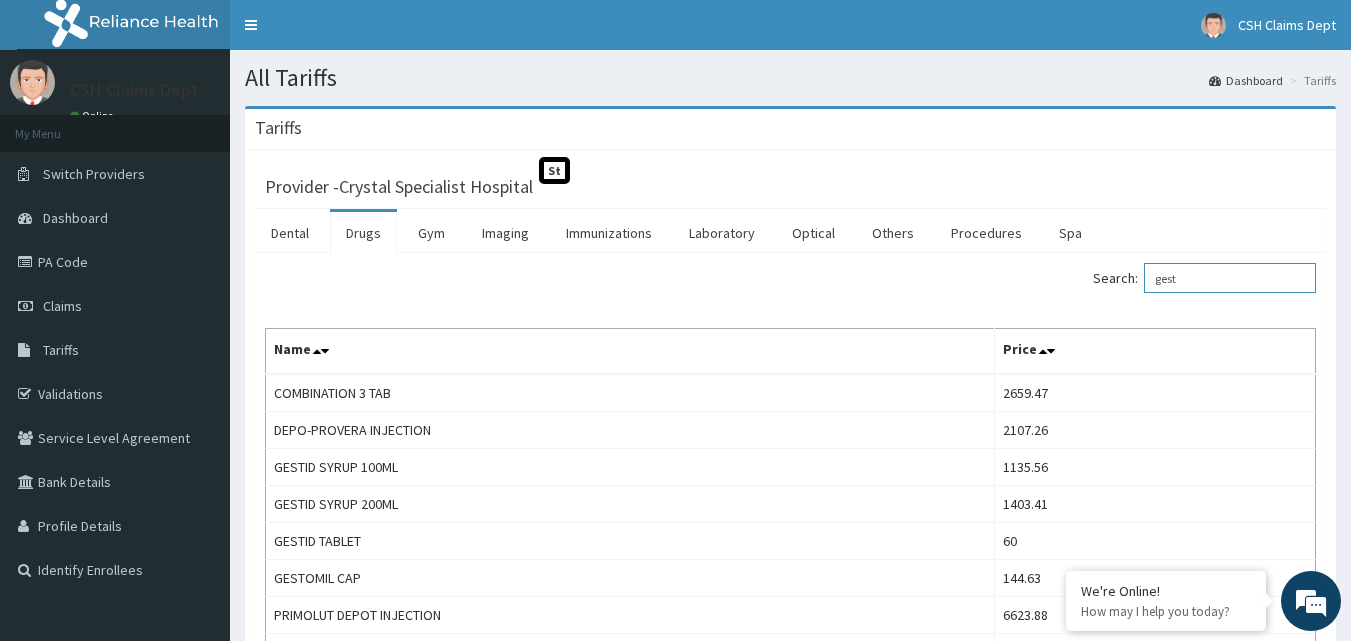 drag, startPoint x: 1205, startPoint y: 281, endPoint x: 1113, endPoint y: 297, distance: 93.38094 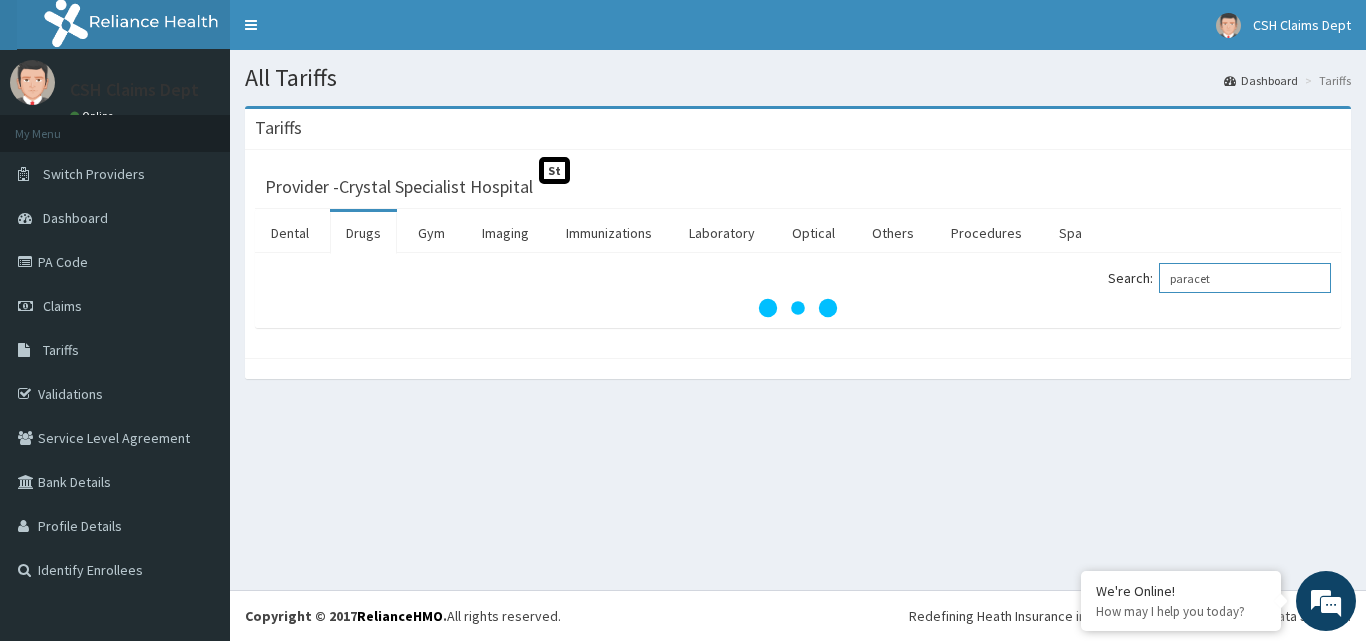 type on "paracet" 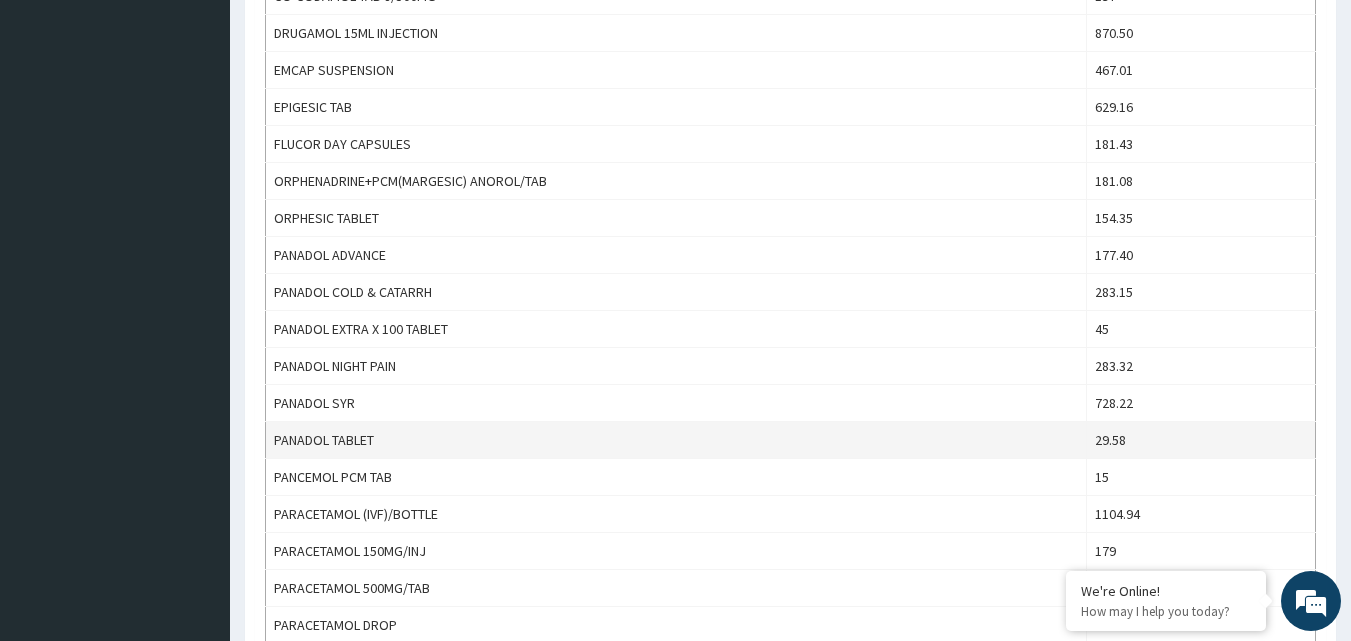 scroll, scrollTop: 1200, scrollLeft: 0, axis: vertical 